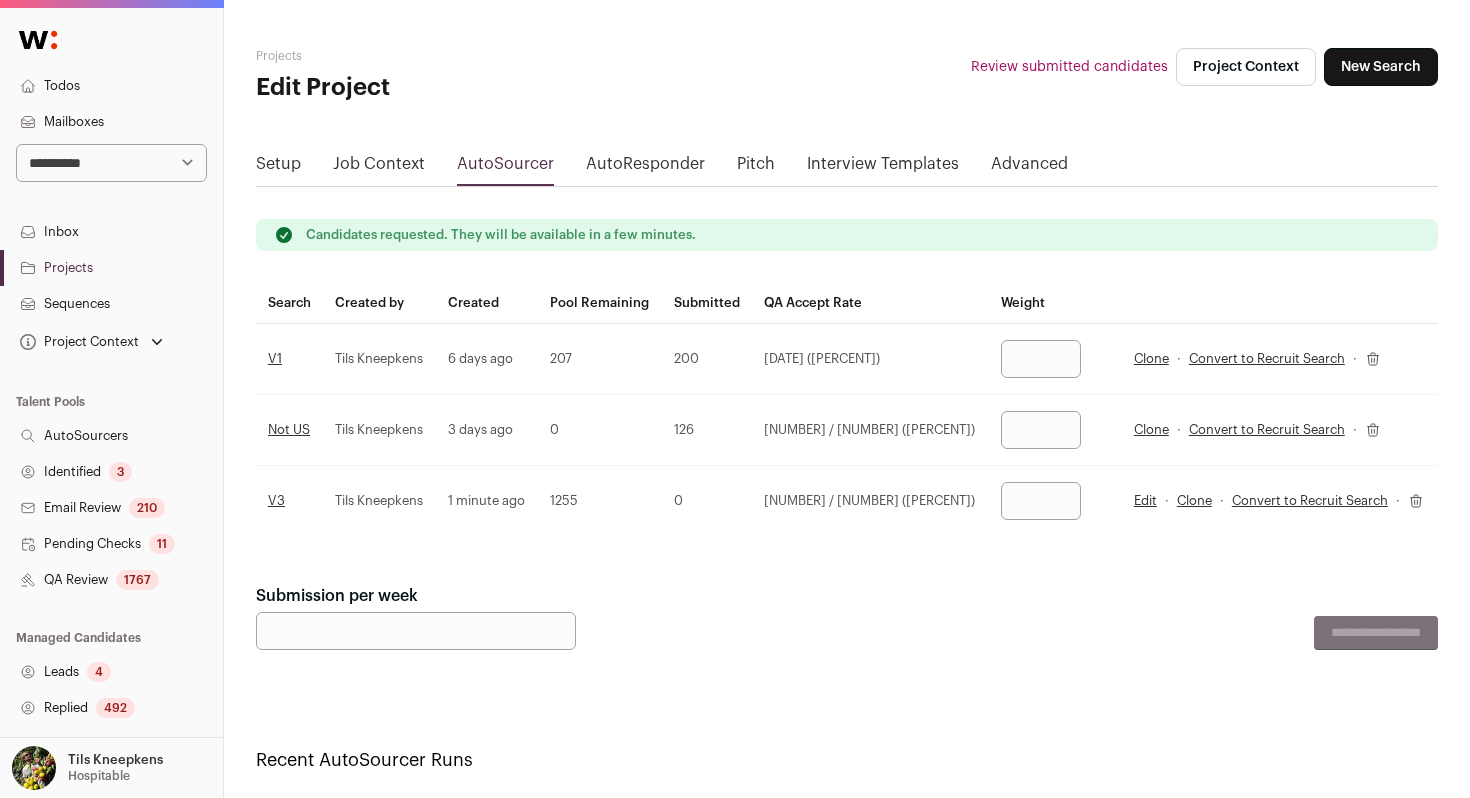 scroll, scrollTop: 0, scrollLeft: 0, axis: both 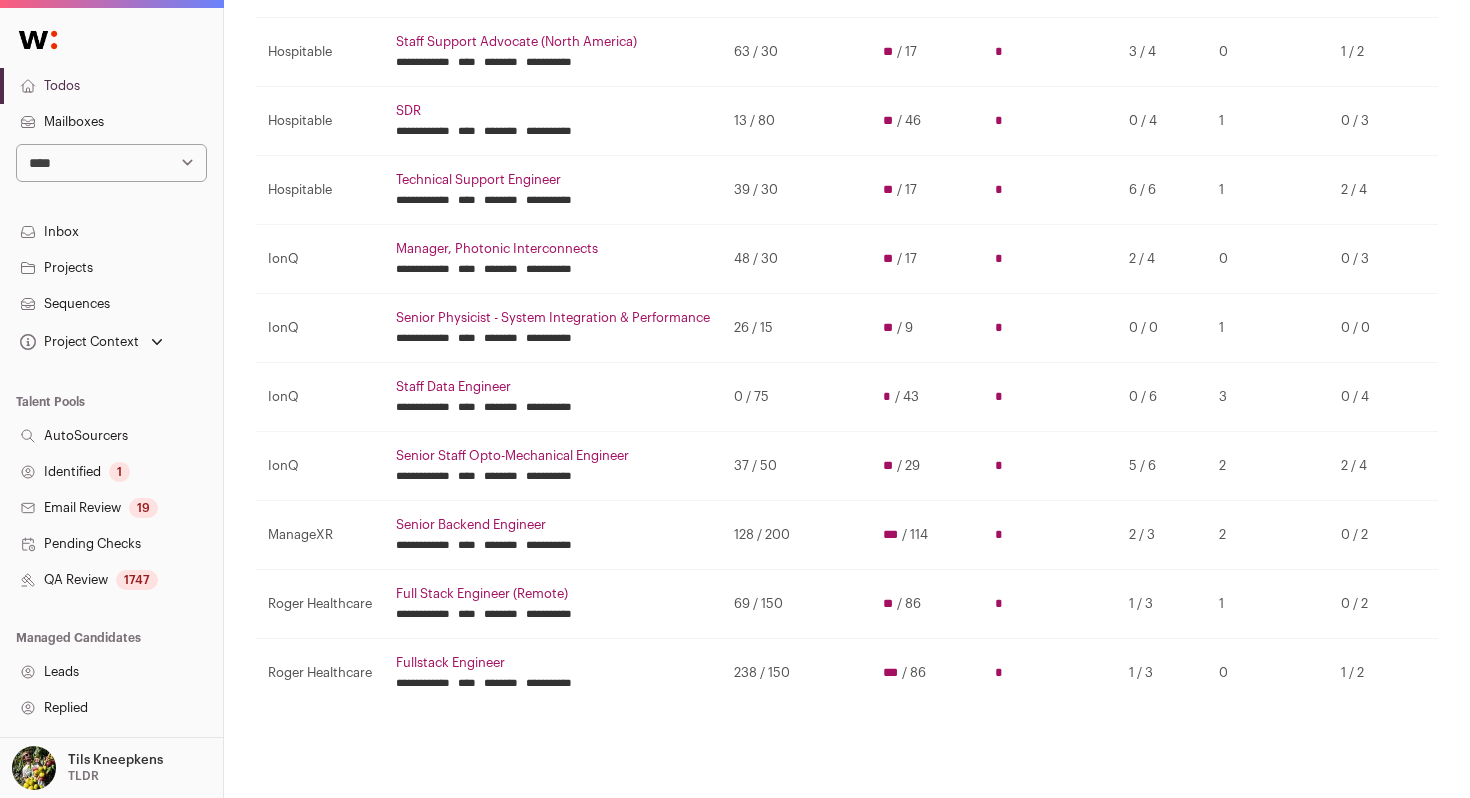 click on "0 / 75" at bounding box center [796, 397] 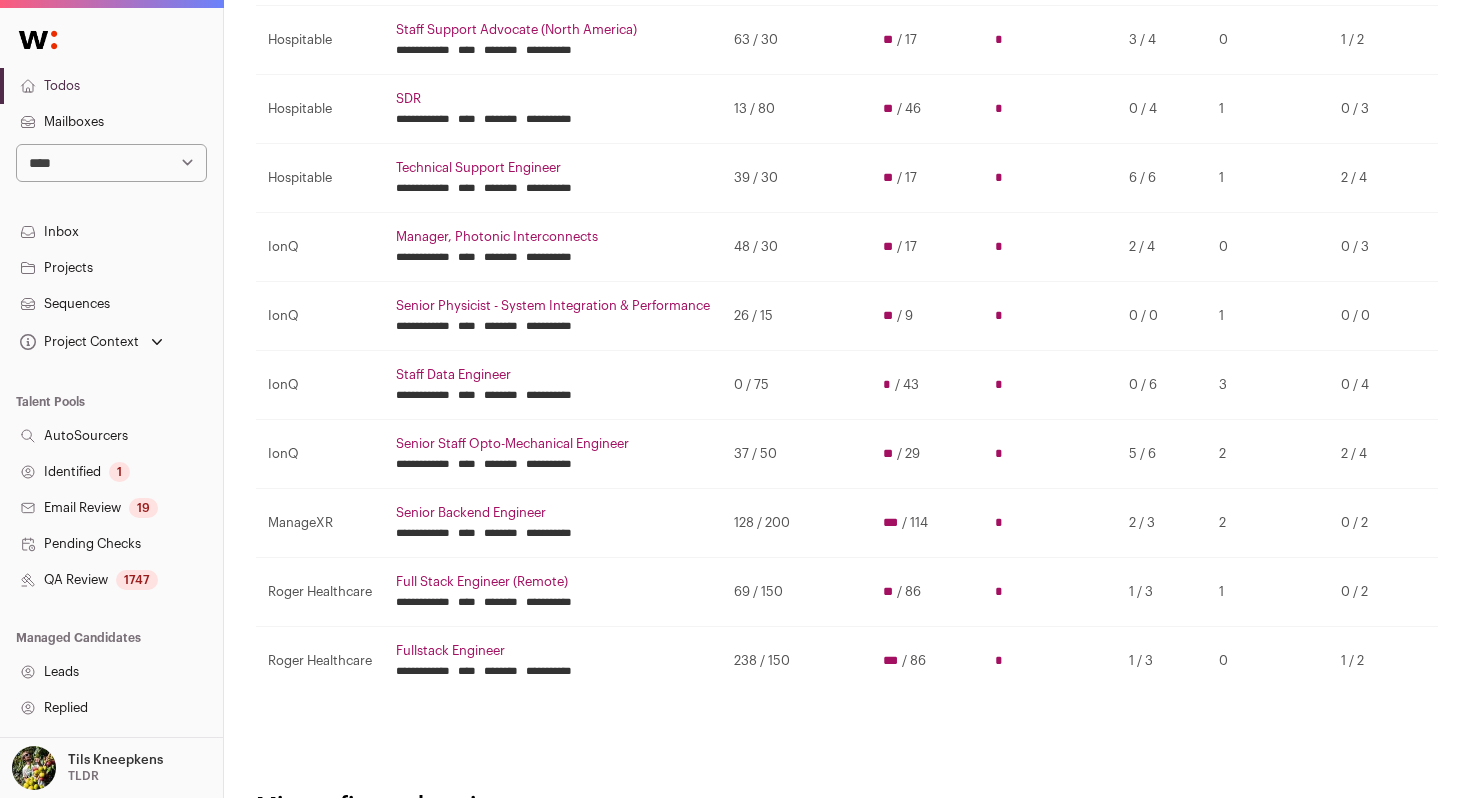 scroll, scrollTop: 324, scrollLeft: 0, axis: vertical 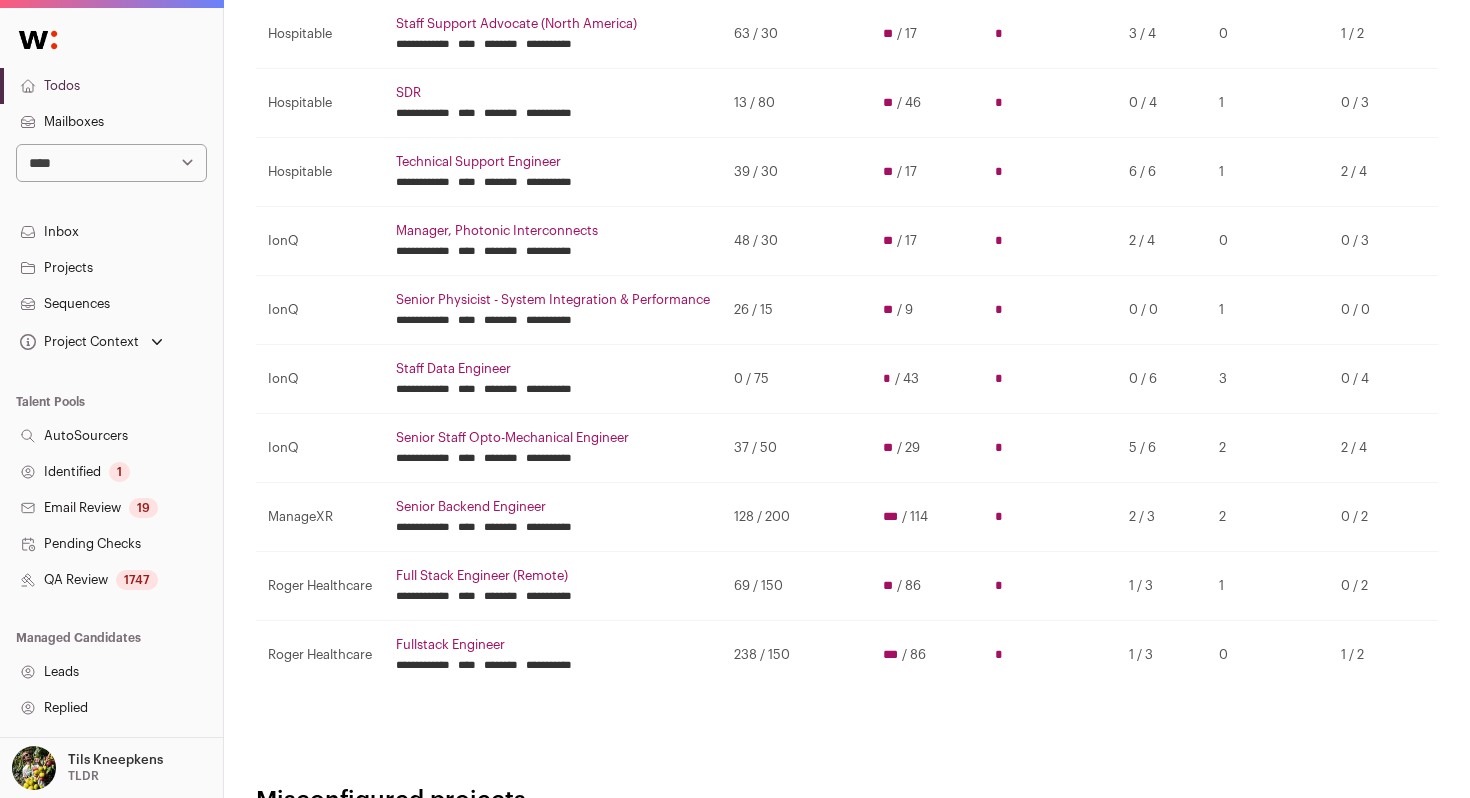click on "**********" at bounding box center [553, 448] 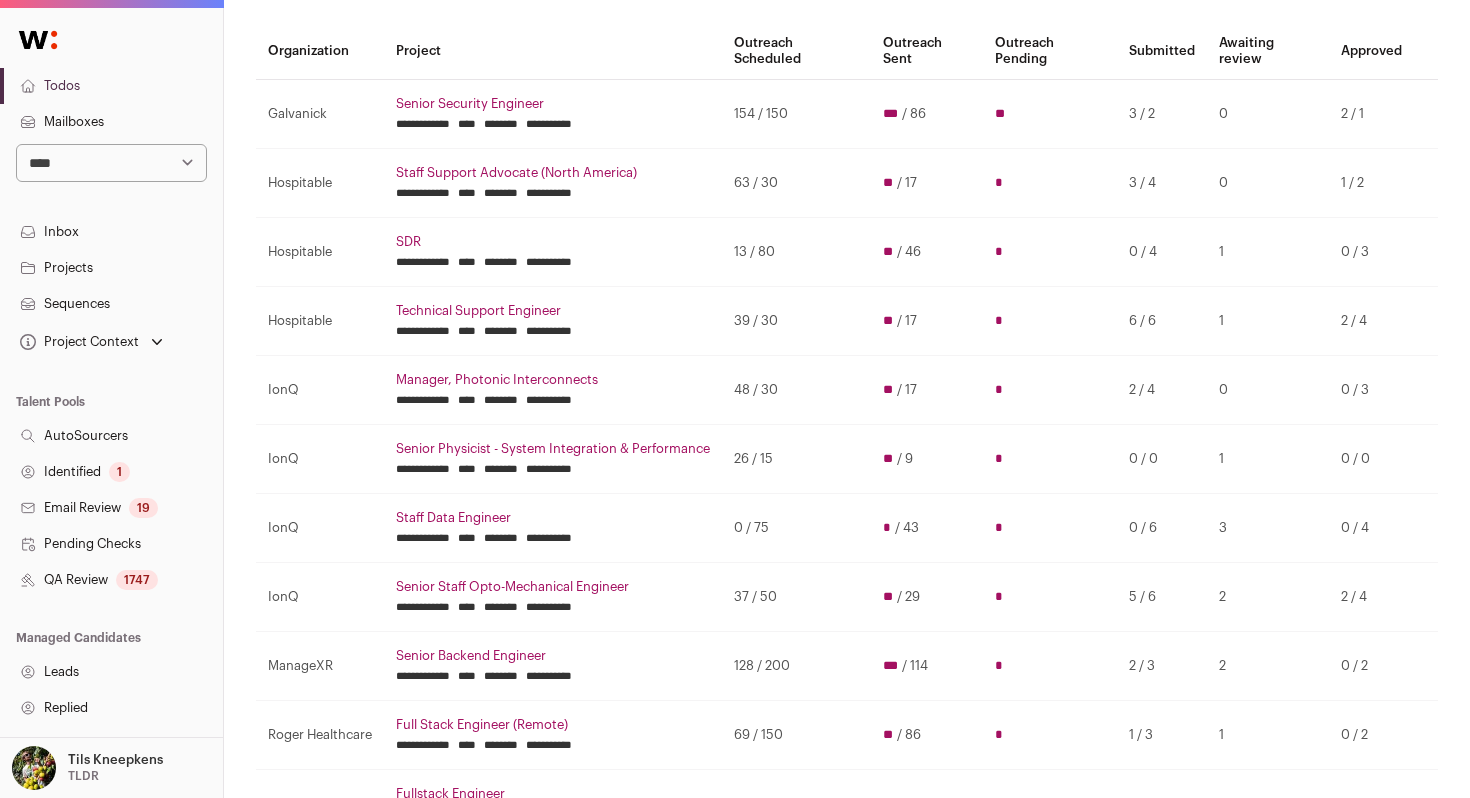 scroll, scrollTop: 162, scrollLeft: 0, axis: vertical 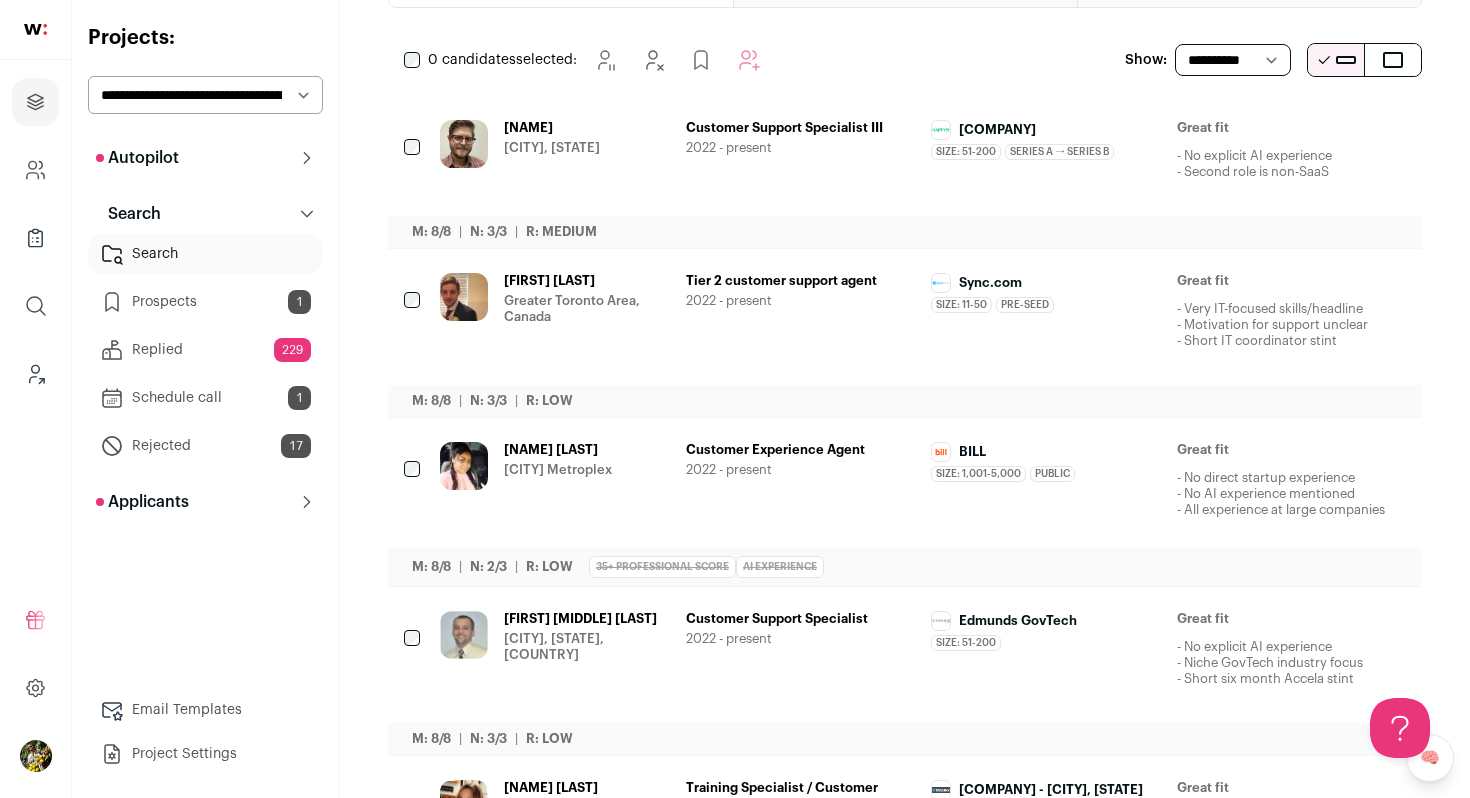 click on "[COMPANY]
Size: [NUMBER]-[NUMBER]
[COMPANY]'s size has been [NUMBER]-[NUMBER] employees during [FIRST]'s time there
Series [NUMBER] → Series [NUMBER]
[COMPANY] transitioned from Series [NUMBER] to Series [NUMBER] during [FIRST]'s time there
[COMPANY]
Public / Private
Private
Valuation
Unknown
Company size
[NUMBER]-[NUMBER]
Founded
[YEAR]
Tags" at bounding box center (1046, 156) 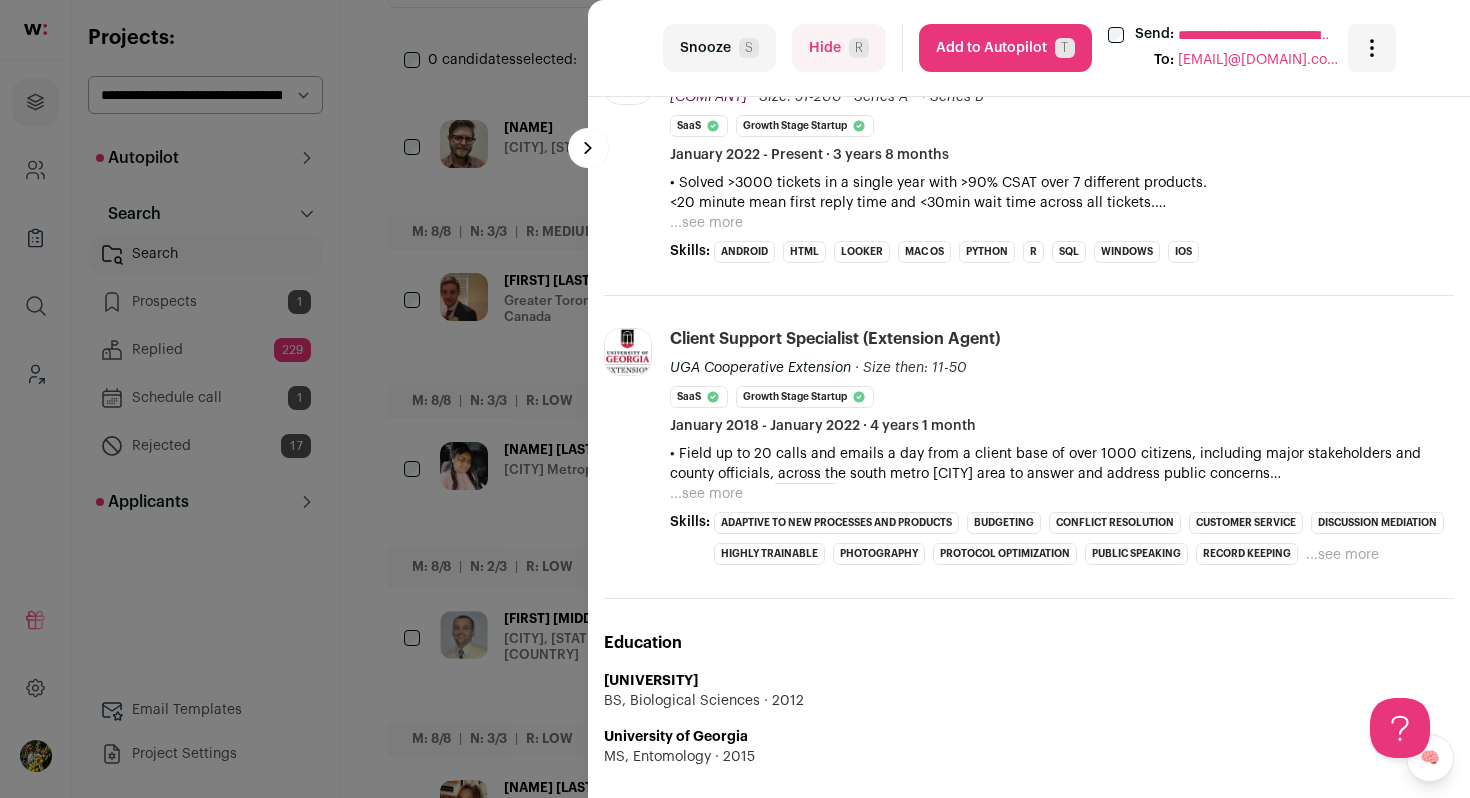 scroll, scrollTop: 569, scrollLeft: 0, axis: vertical 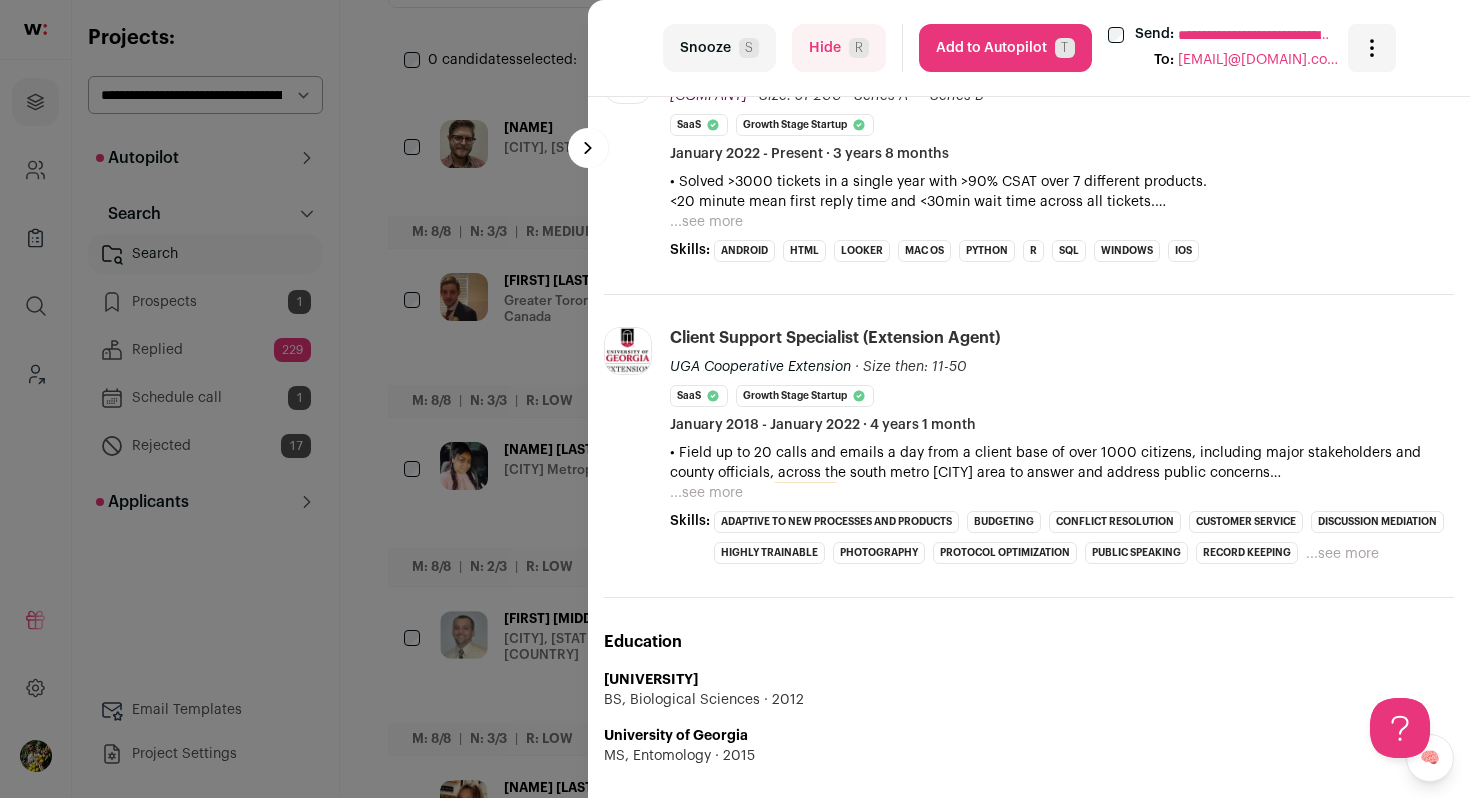 click on "...see more" at bounding box center (706, 493) 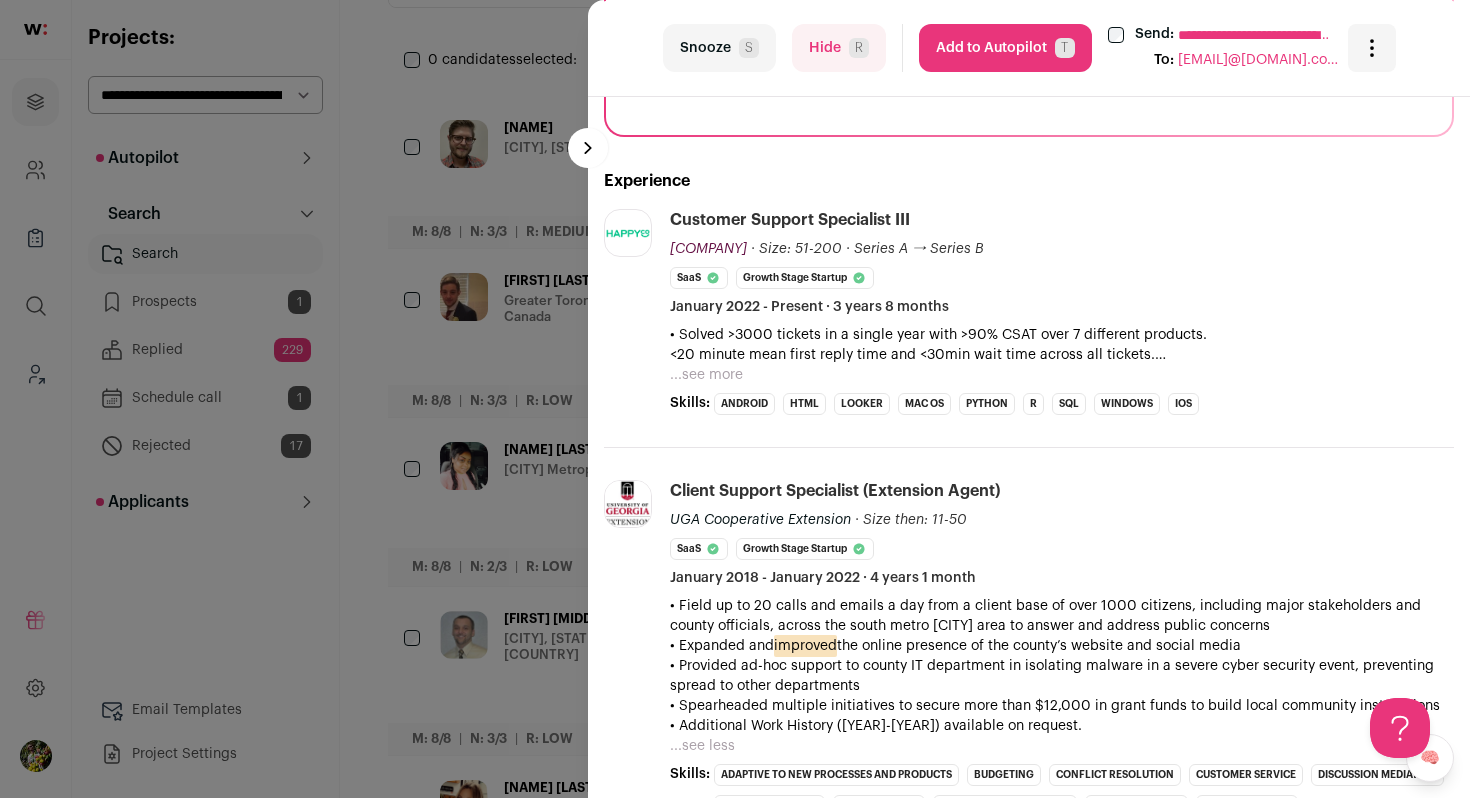 scroll, scrollTop: 410, scrollLeft: 0, axis: vertical 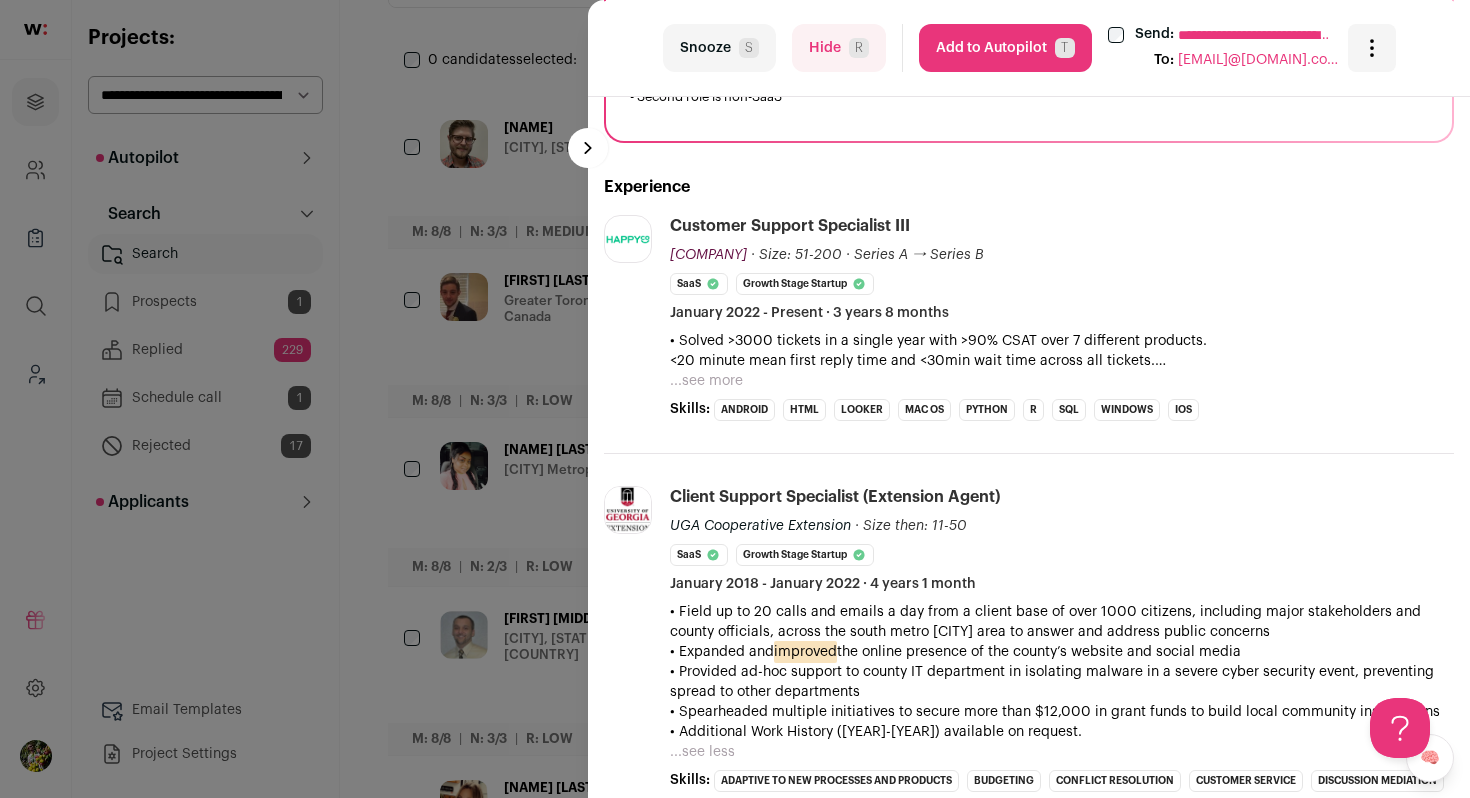 click on "...see more" at bounding box center (706, 381) 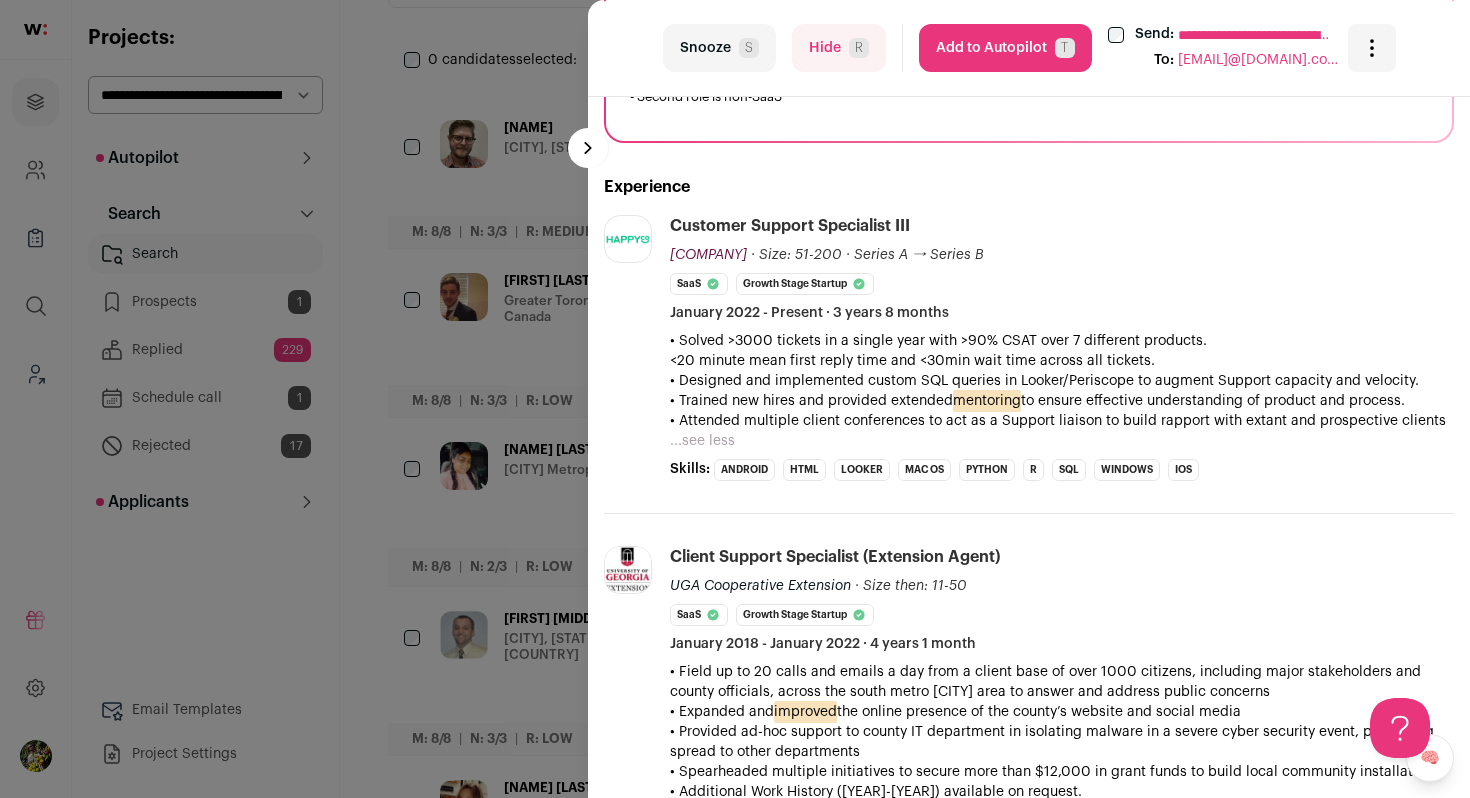 scroll, scrollTop: 403, scrollLeft: 0, axis: vertical 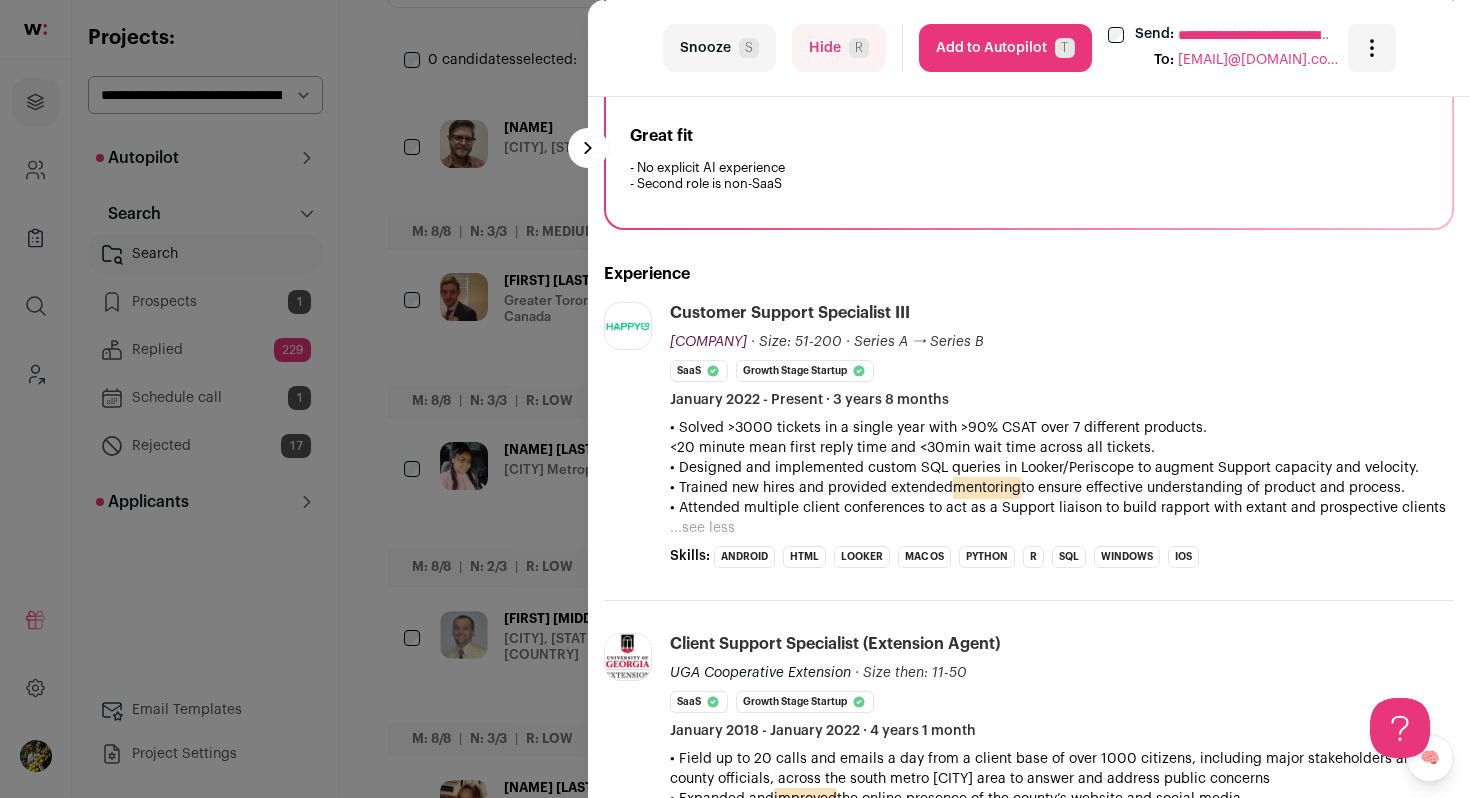 click on "Add to Autopilot
T" at bounding box center [1005, 48] 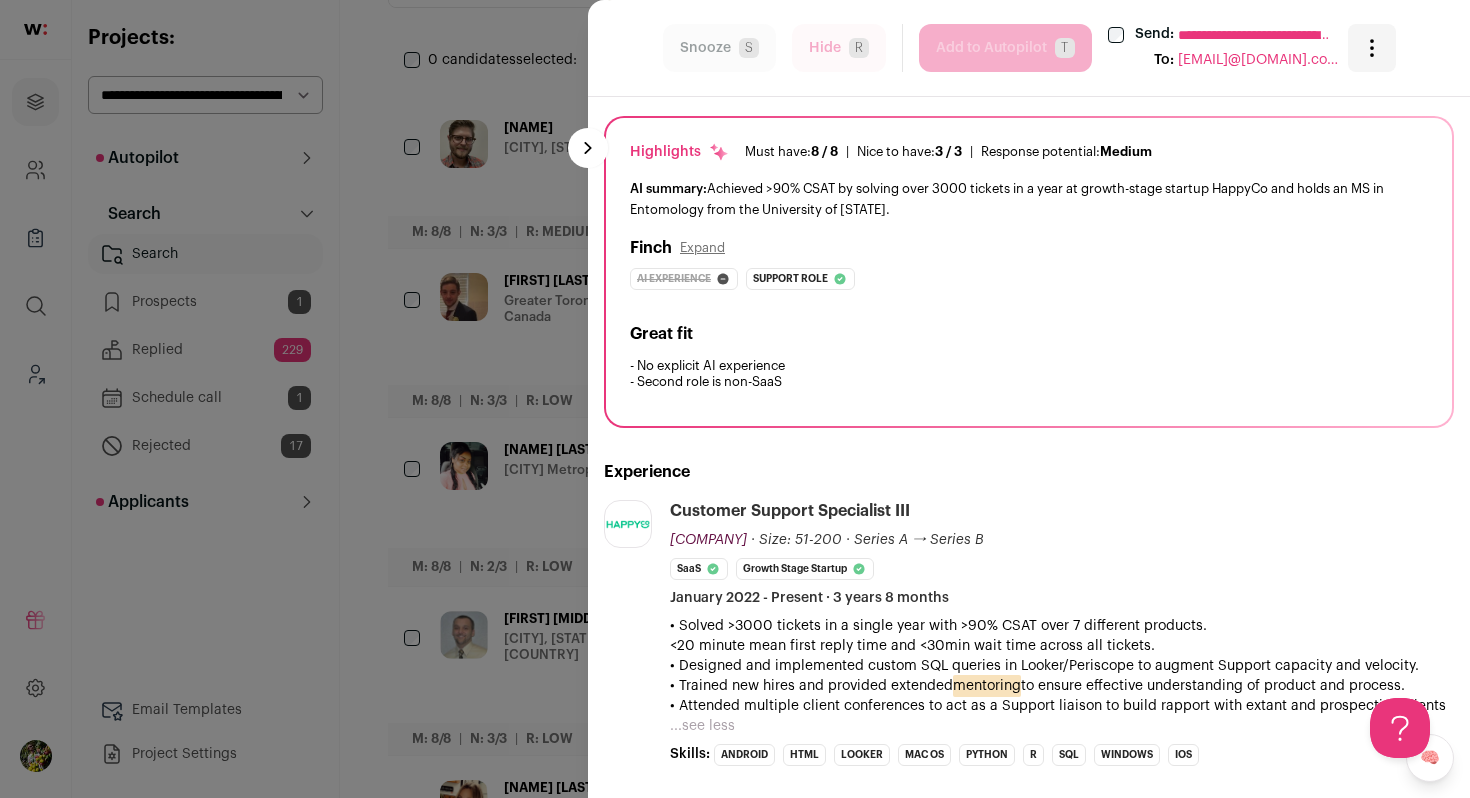 scroll, scrollTop: 0, scrollLeft: 0, axis: both 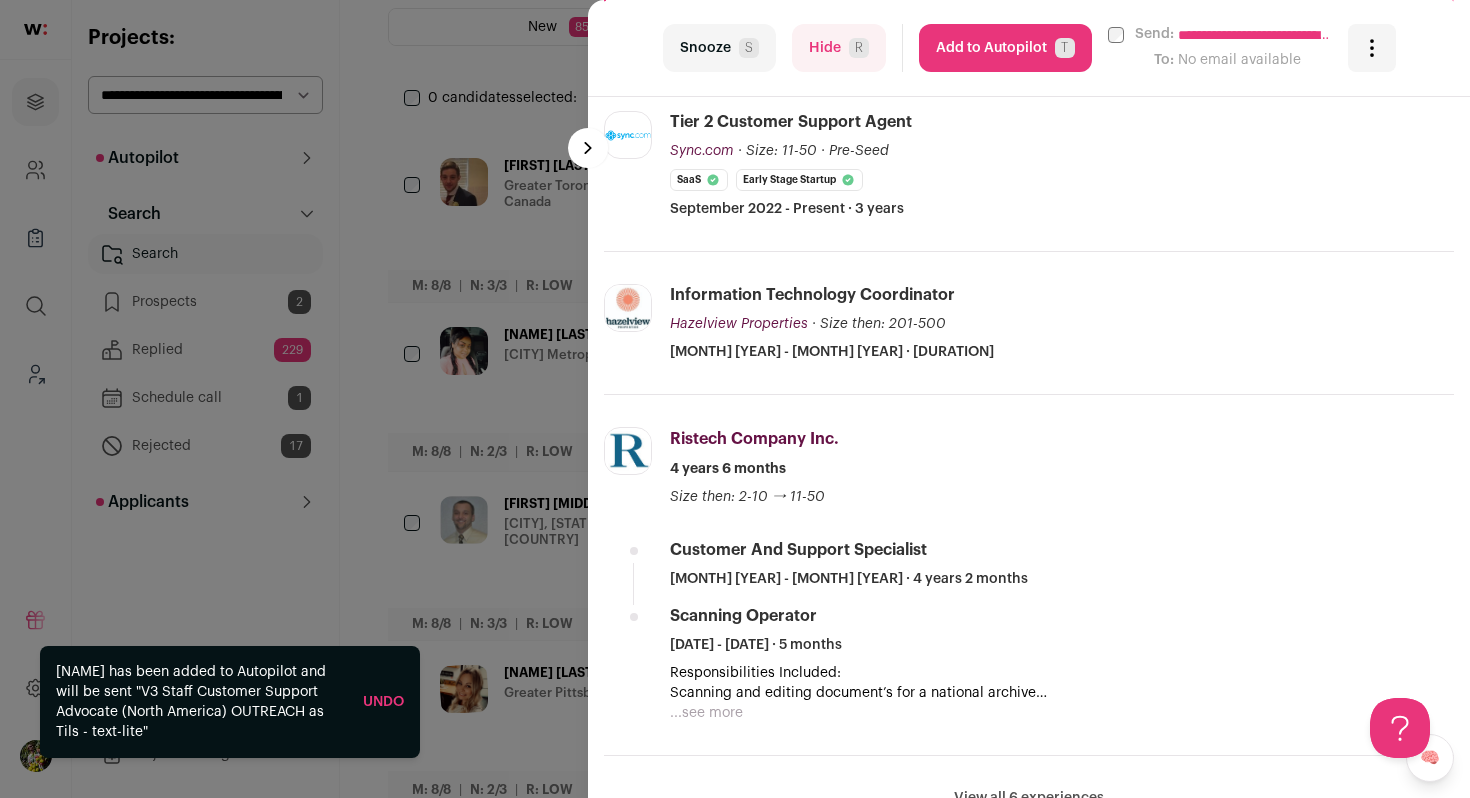 click on "Add to Autopilot
T" at bounding box center [1005, 48] 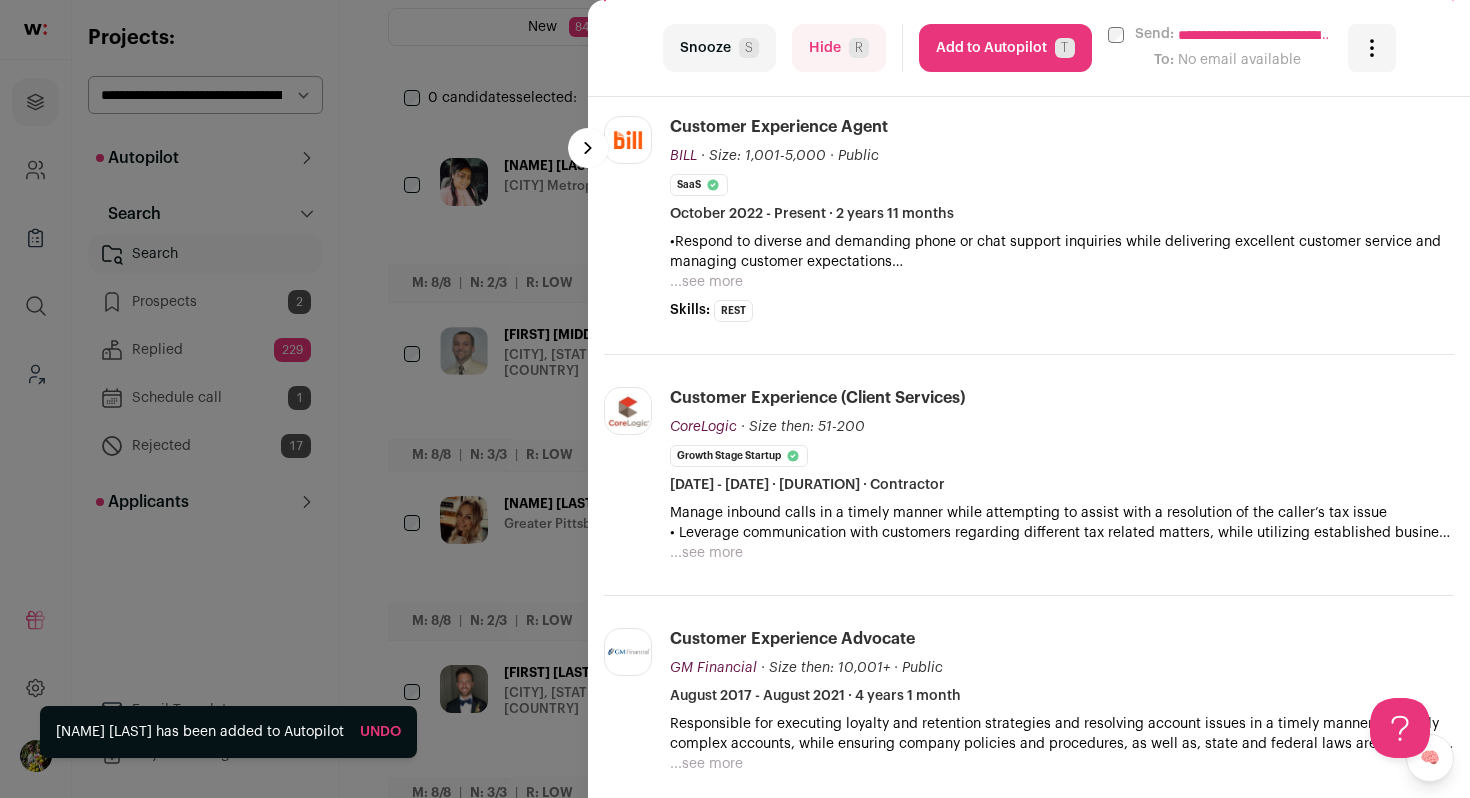 scroll, scrollTop: 638, scrollLeft: 0, axis: vertical 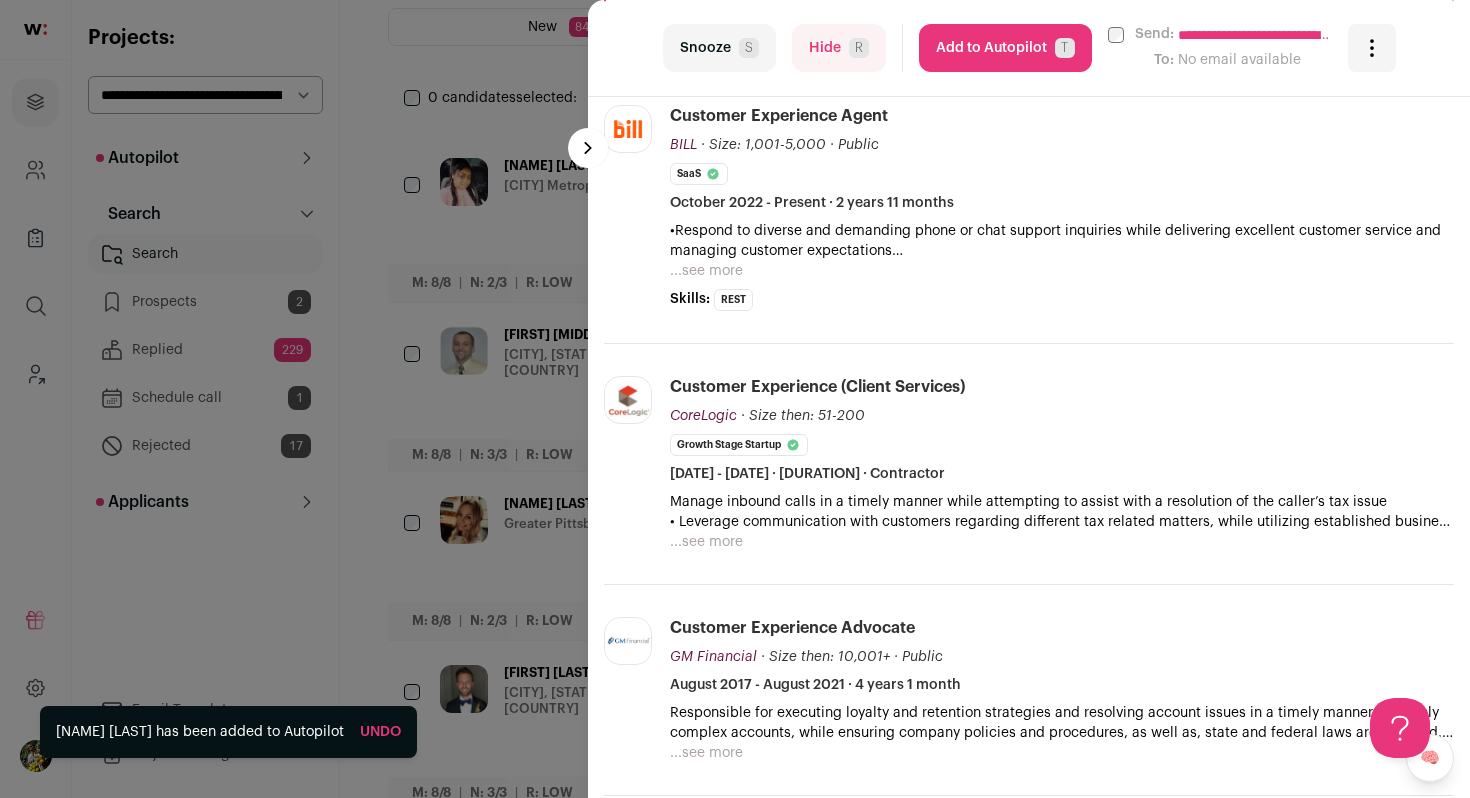 click on "...see more" at bounding box center (706, 271) 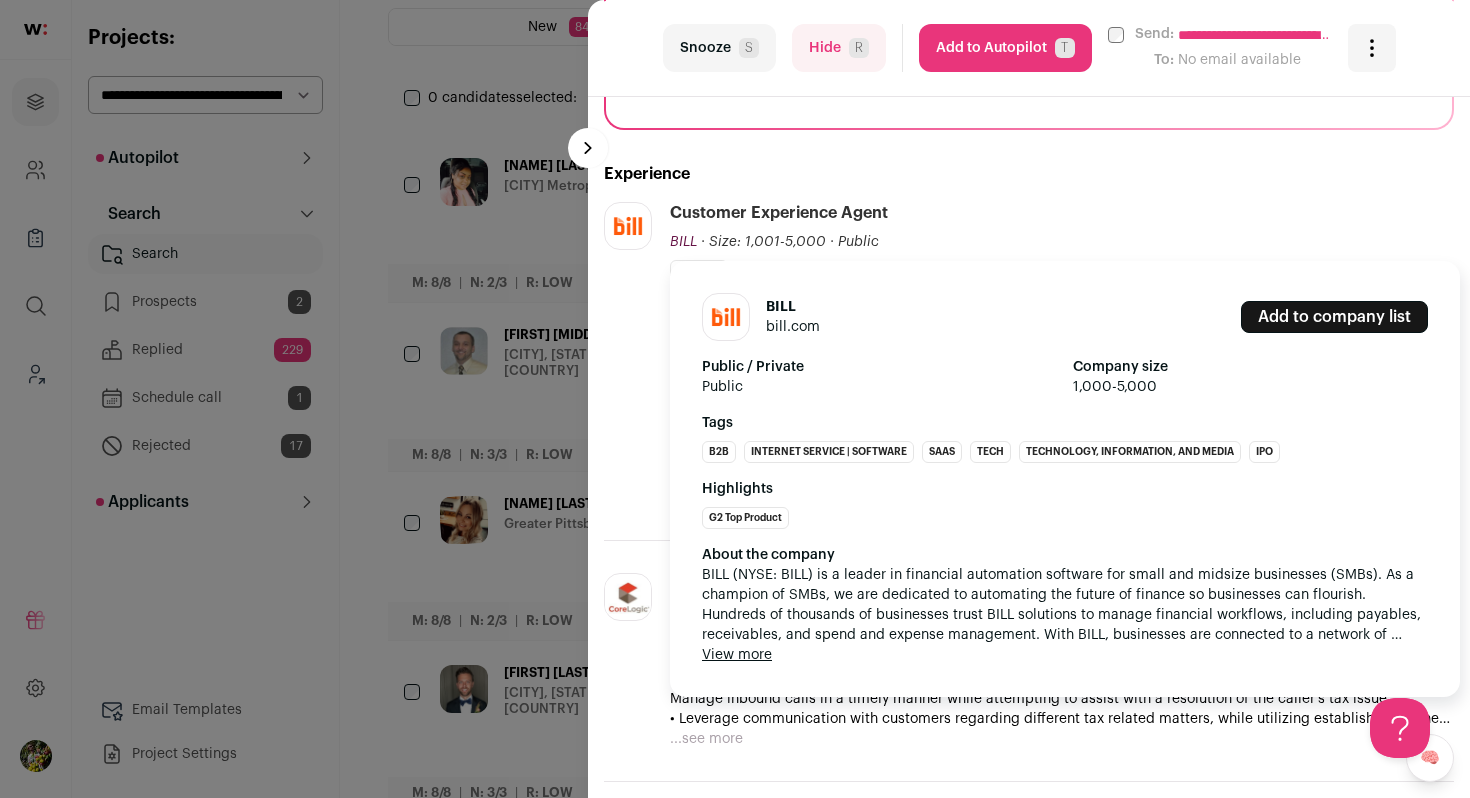 scroll, scrollTop: 539, scrollLeft: 0, axis: vertical 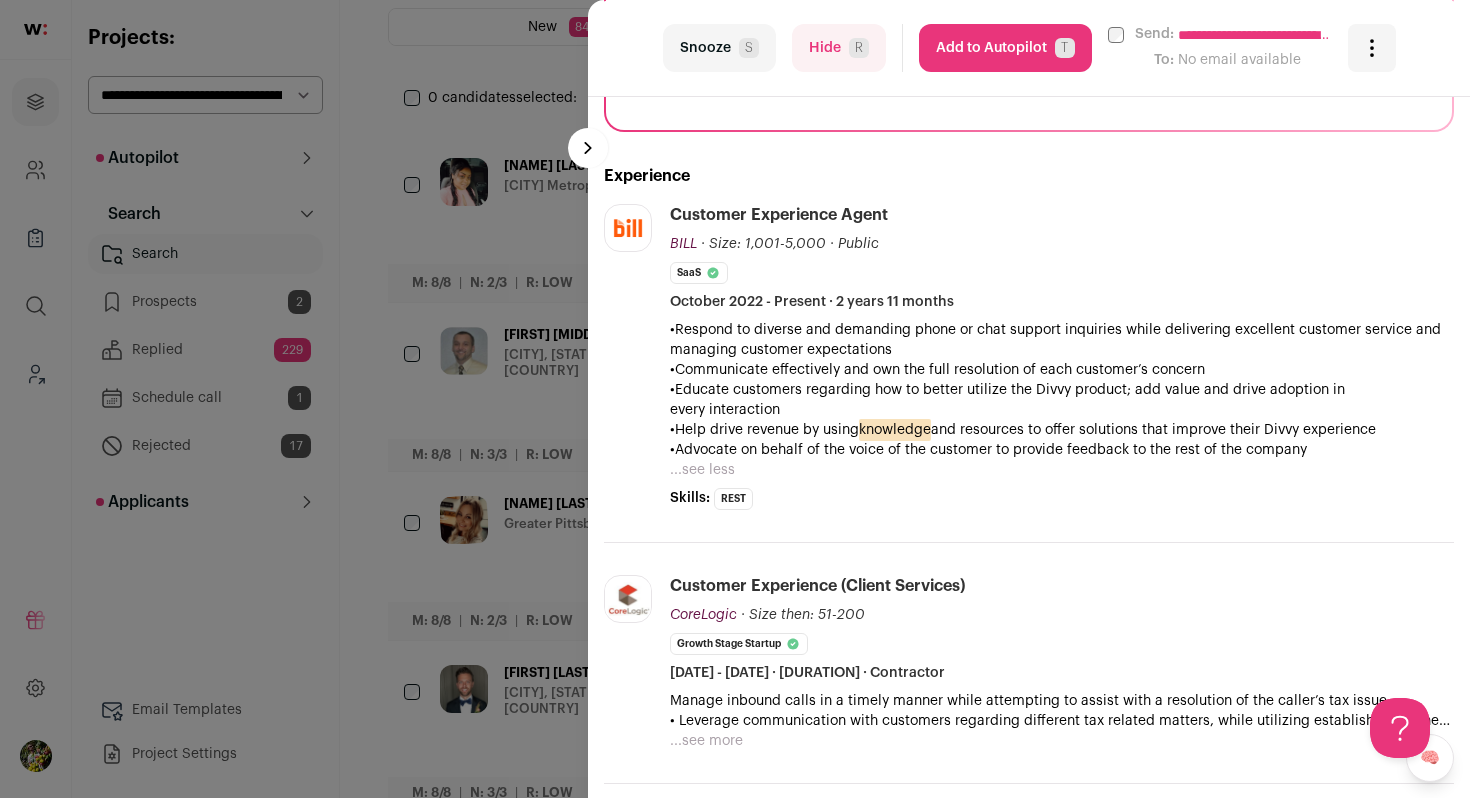click on "BILL
bill.com
Add to company list
Public / Private
Public
Company size
1,000-5,000
Tags
B2B
Internet Service | Software
SaaS
Tech
Technology, Information, and Media
IPO
Highlights
G2 Top Product
About the company
View more
View less" at bounding box center [629, 357] 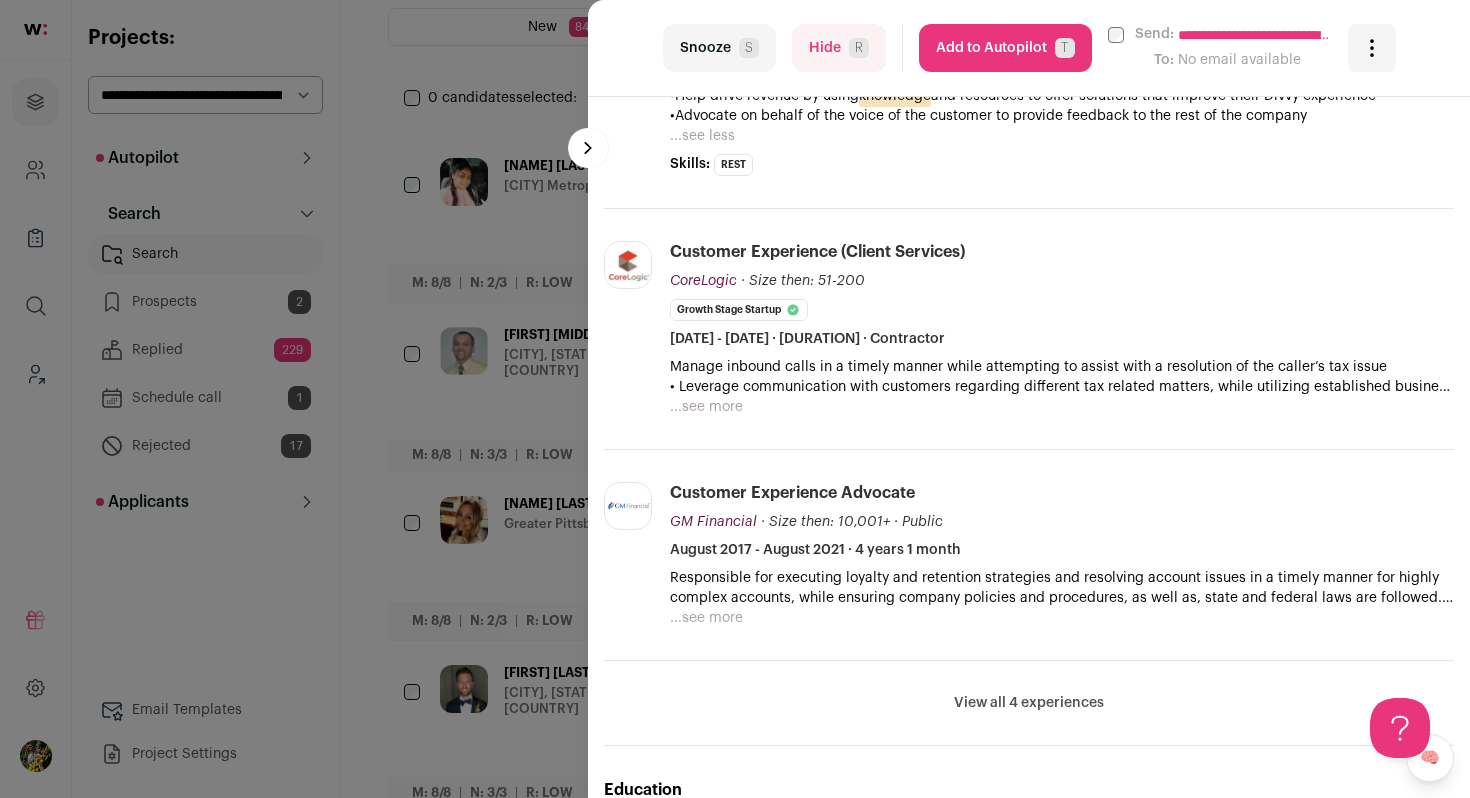 scroll, scrollTop: 895, scrollLeft: 0, axis: vertical 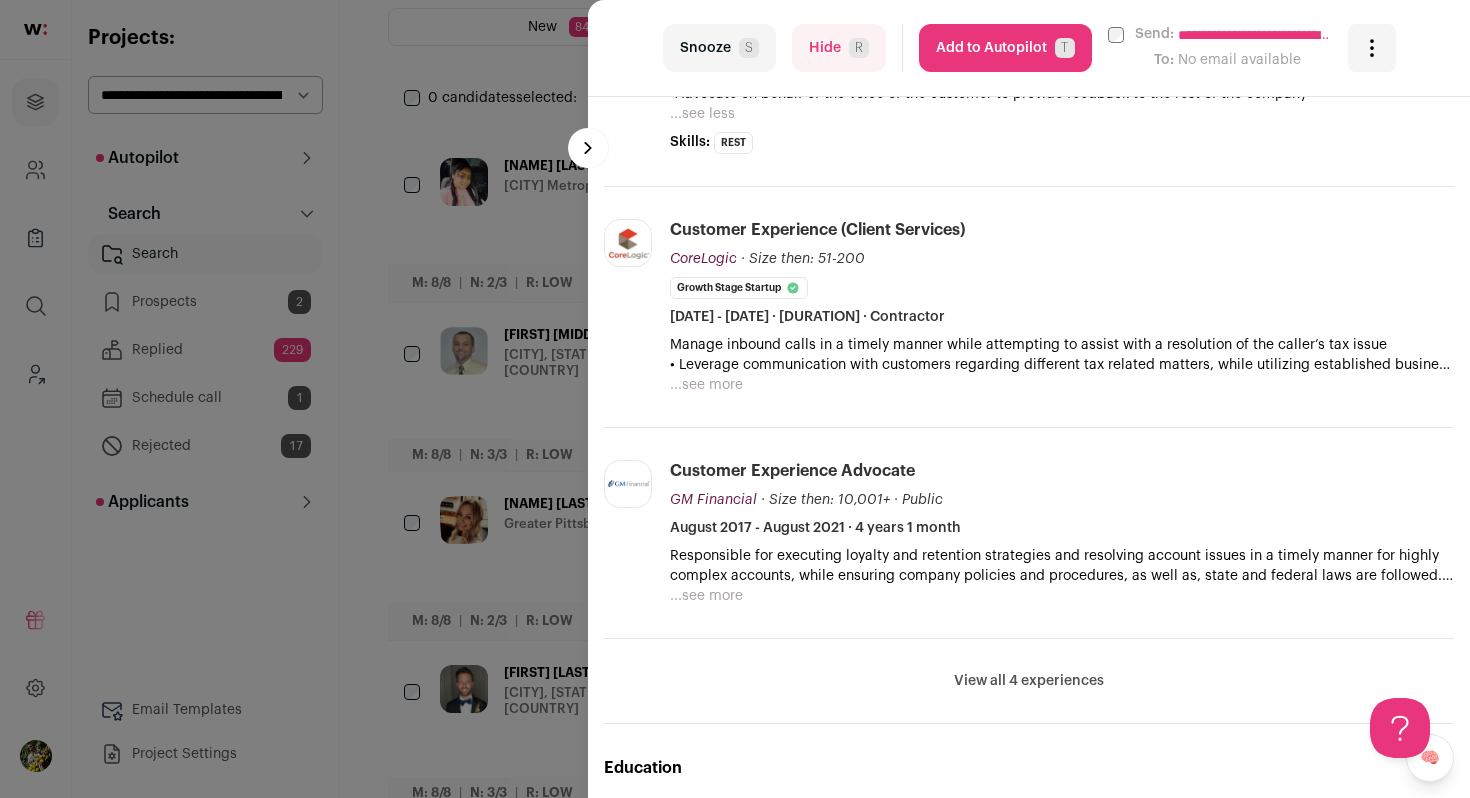 click on "...see more" at bounding box center [706, 385] 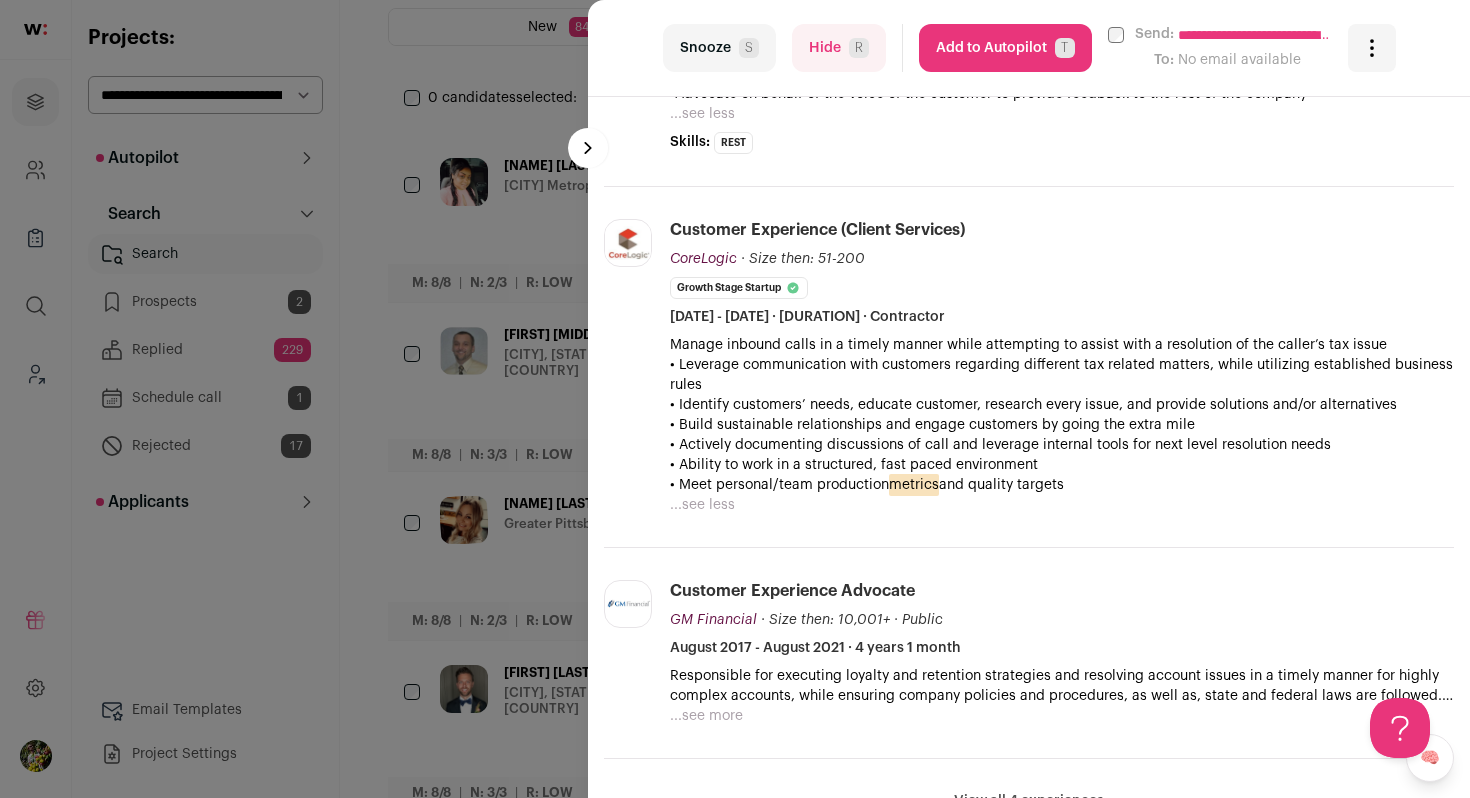 scroll, scrollTop: 995, scrollLeft: 0, axis: vertical 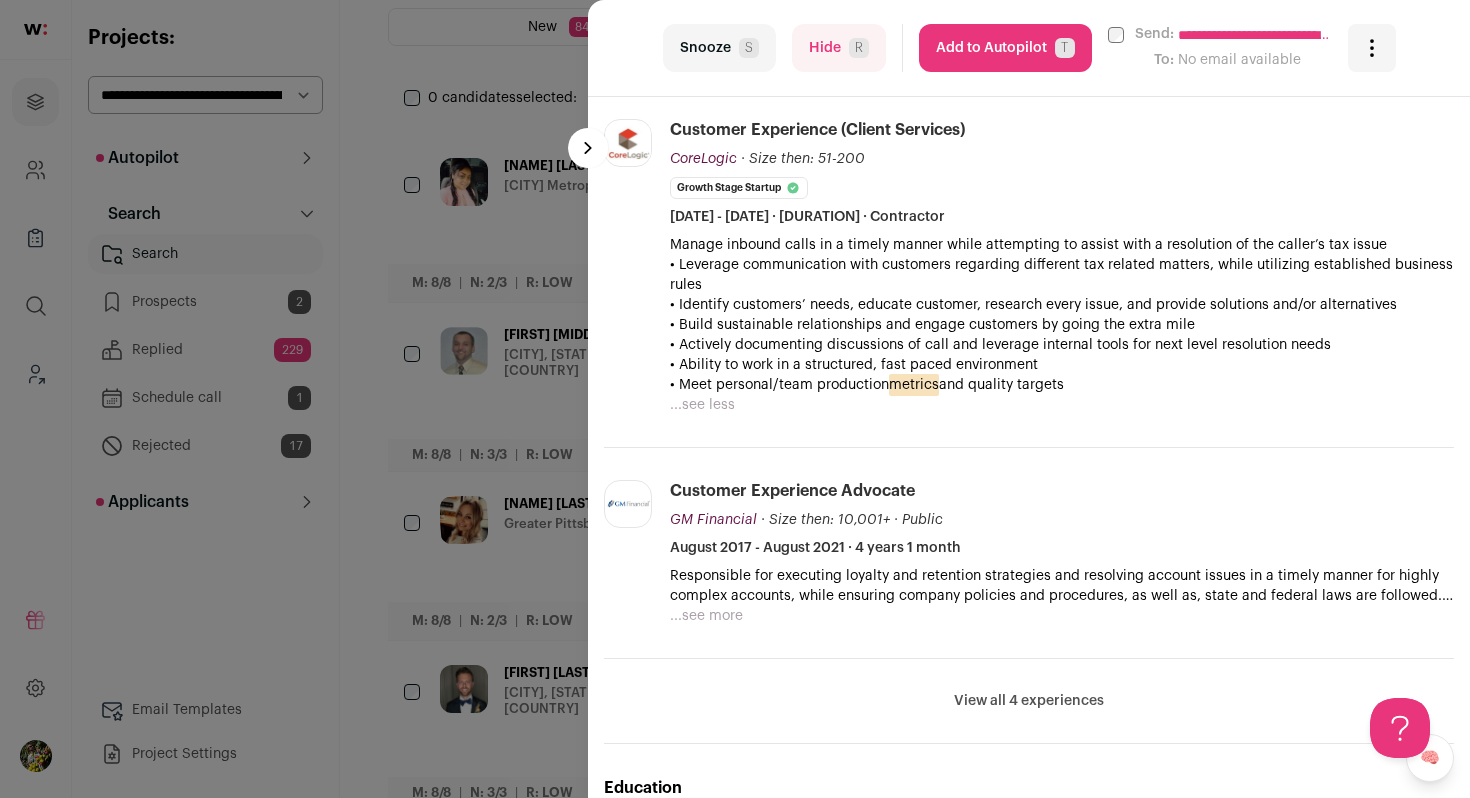 click on "...see more" at bounding box center [706, 616] 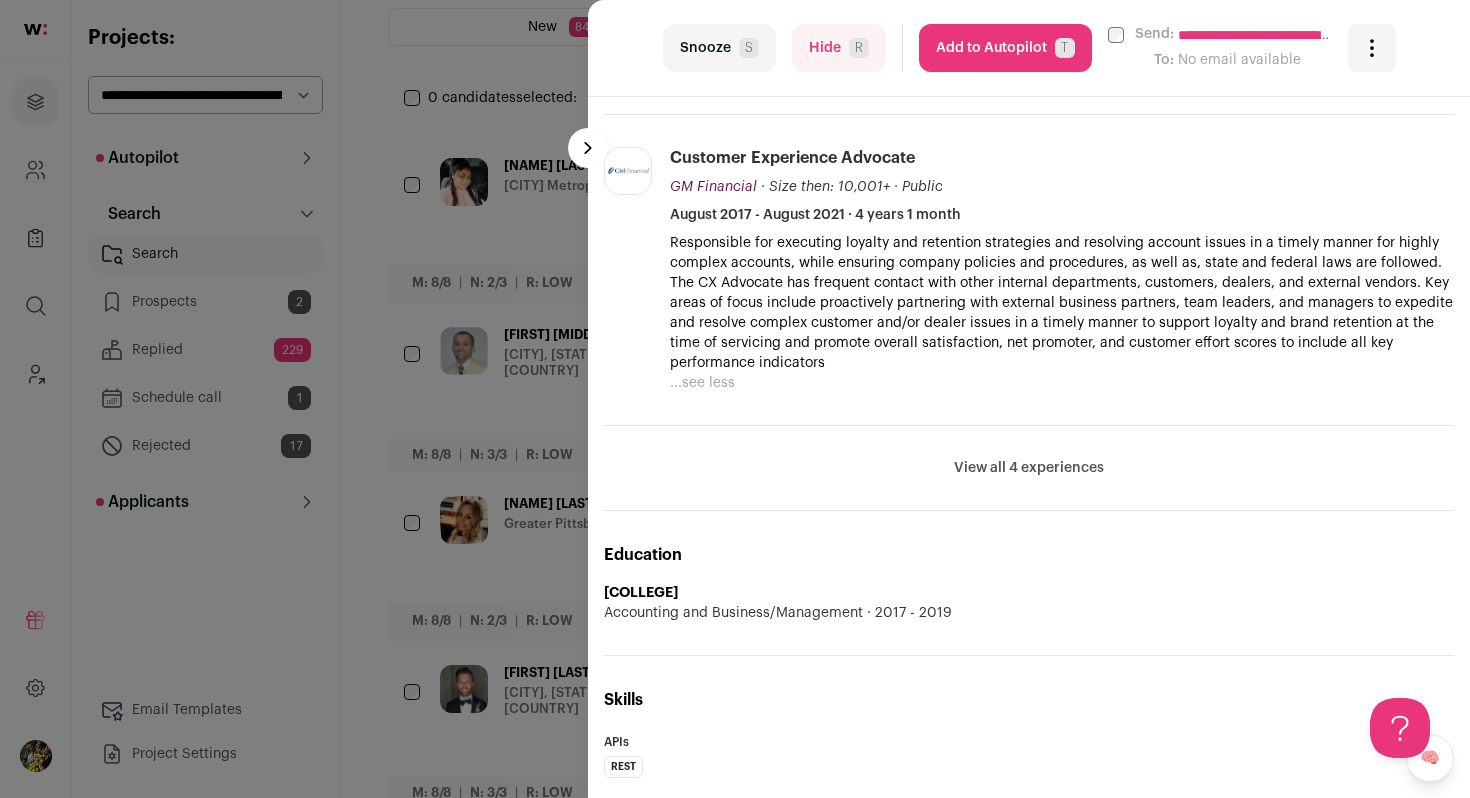 scroll, scrollTop: 1372, scrollLeft: 0, axis: vertical 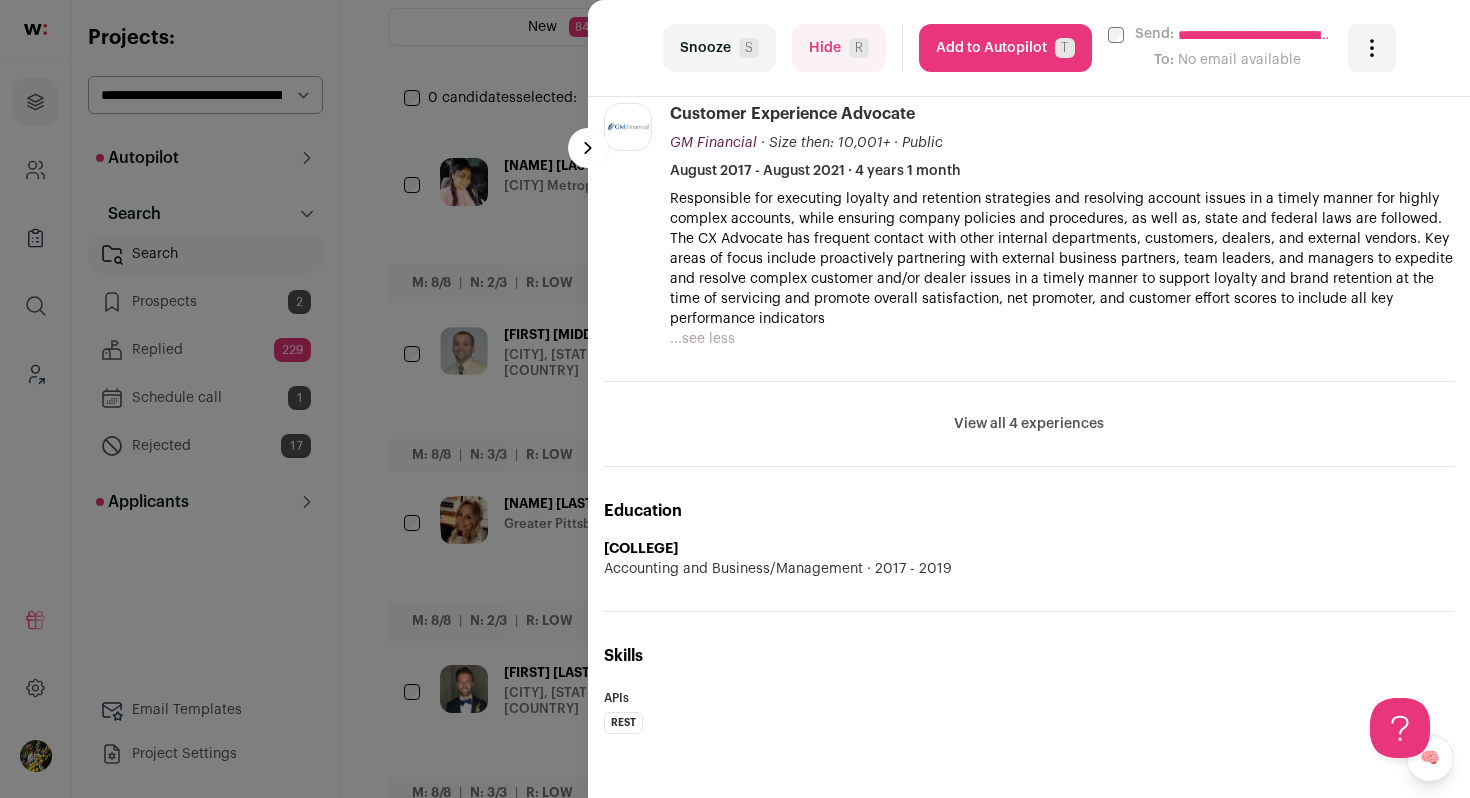 click on "View all 4 experiences" at bounding box center [1029, 424] 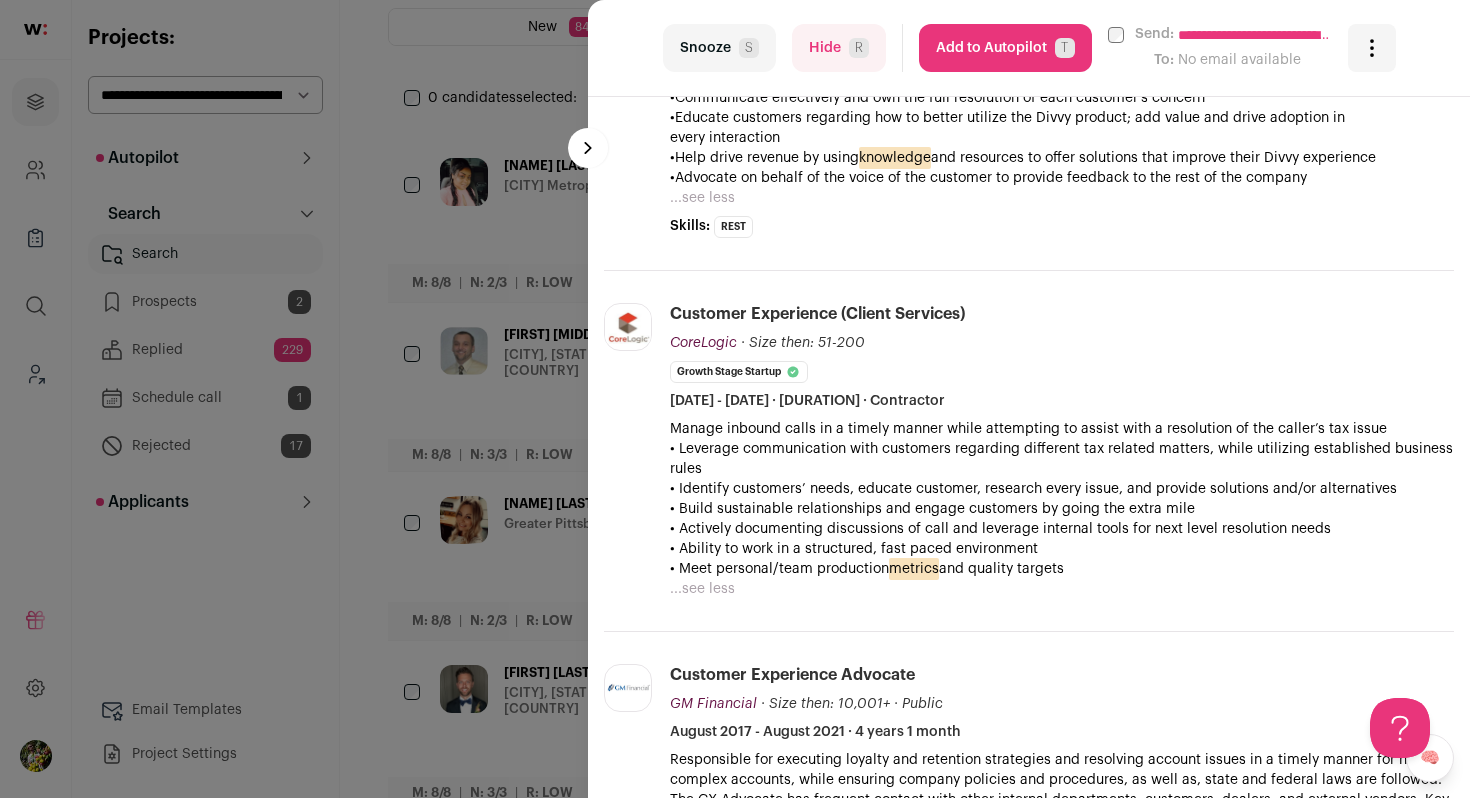 scroll, scrollTop: 822, scrollLeft: 0, axis: vertical 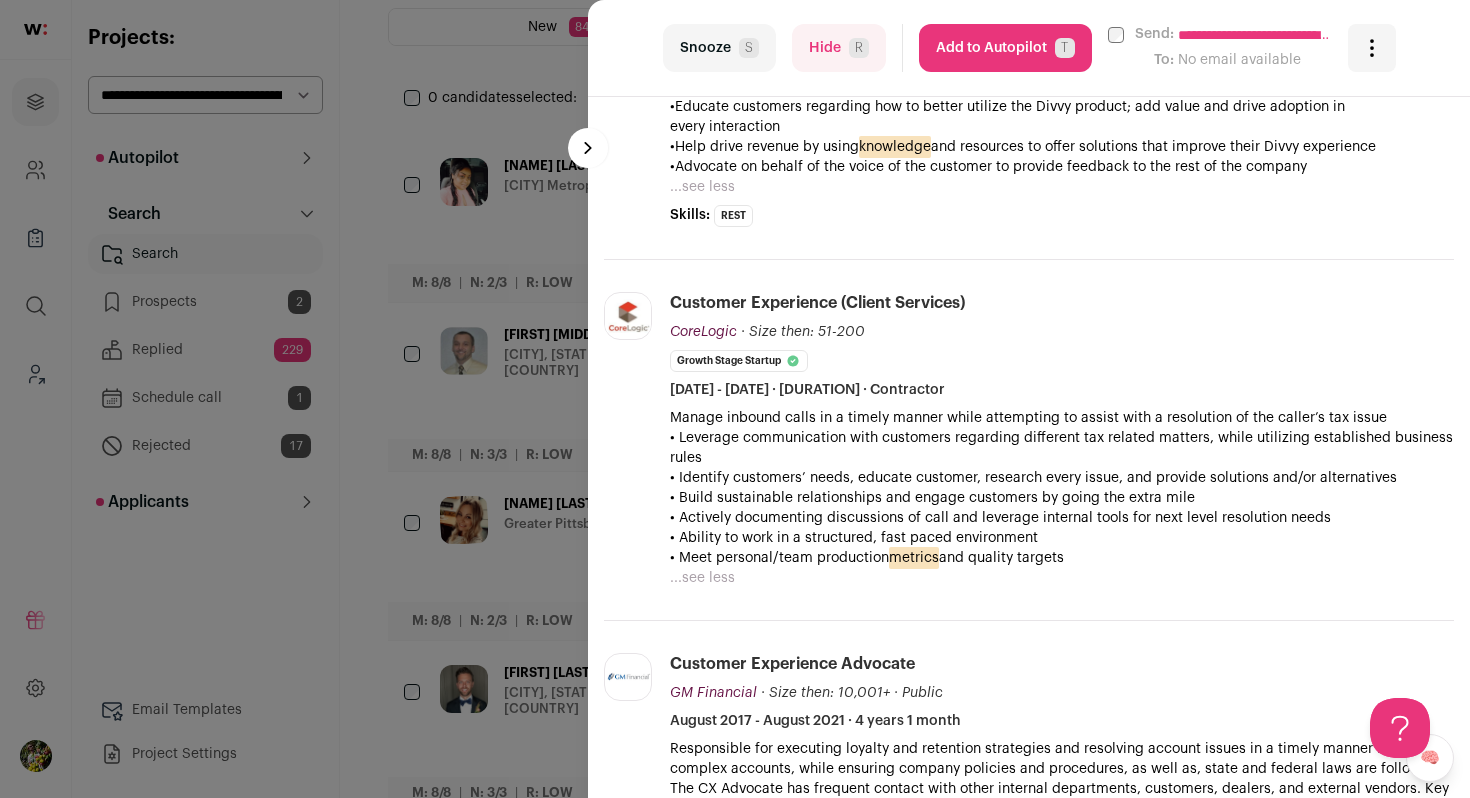 click on "Hide
R" at bounding box center (839, 48) 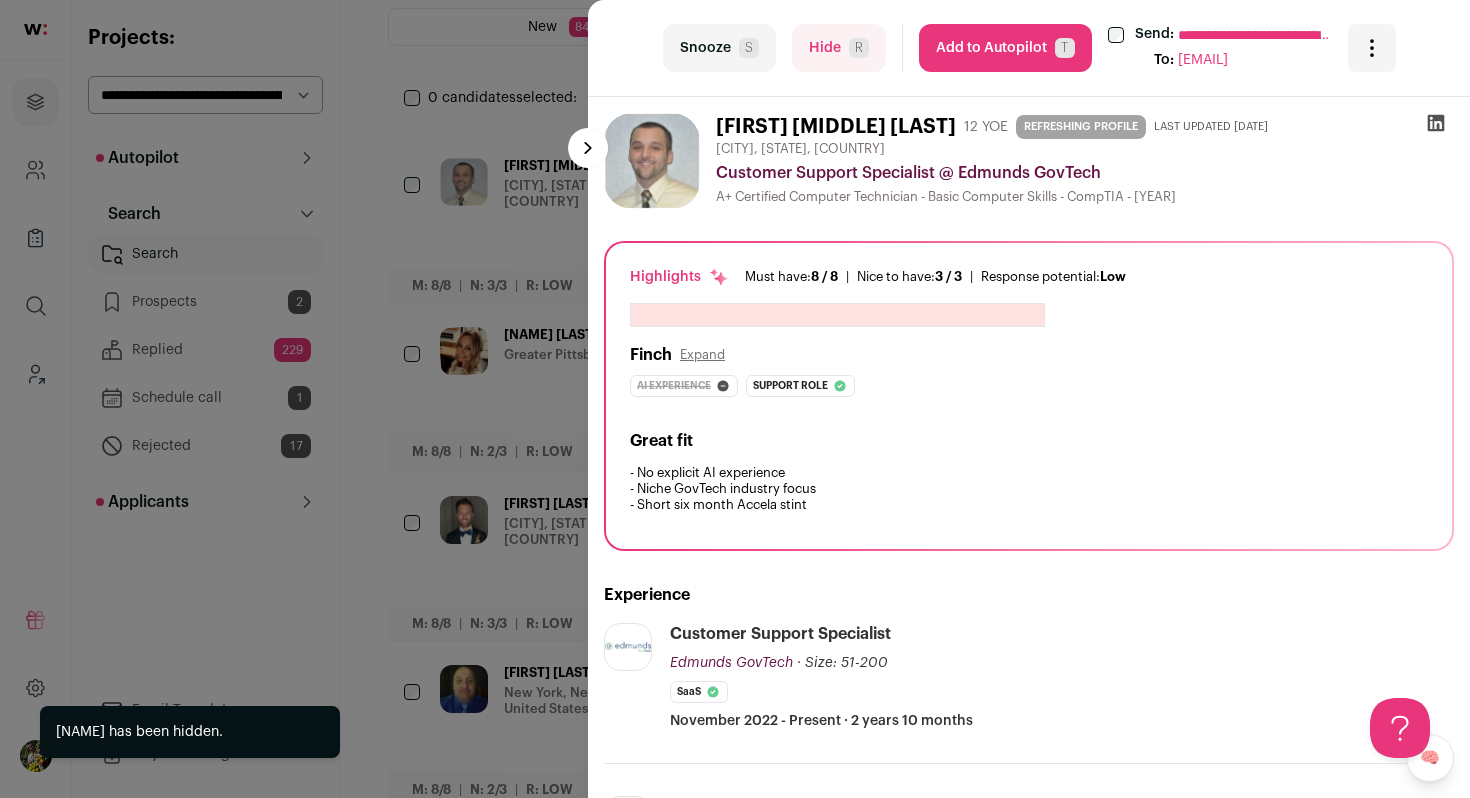 scroll, scrollTop: 322, scrollLeft: 0, axis: vertical 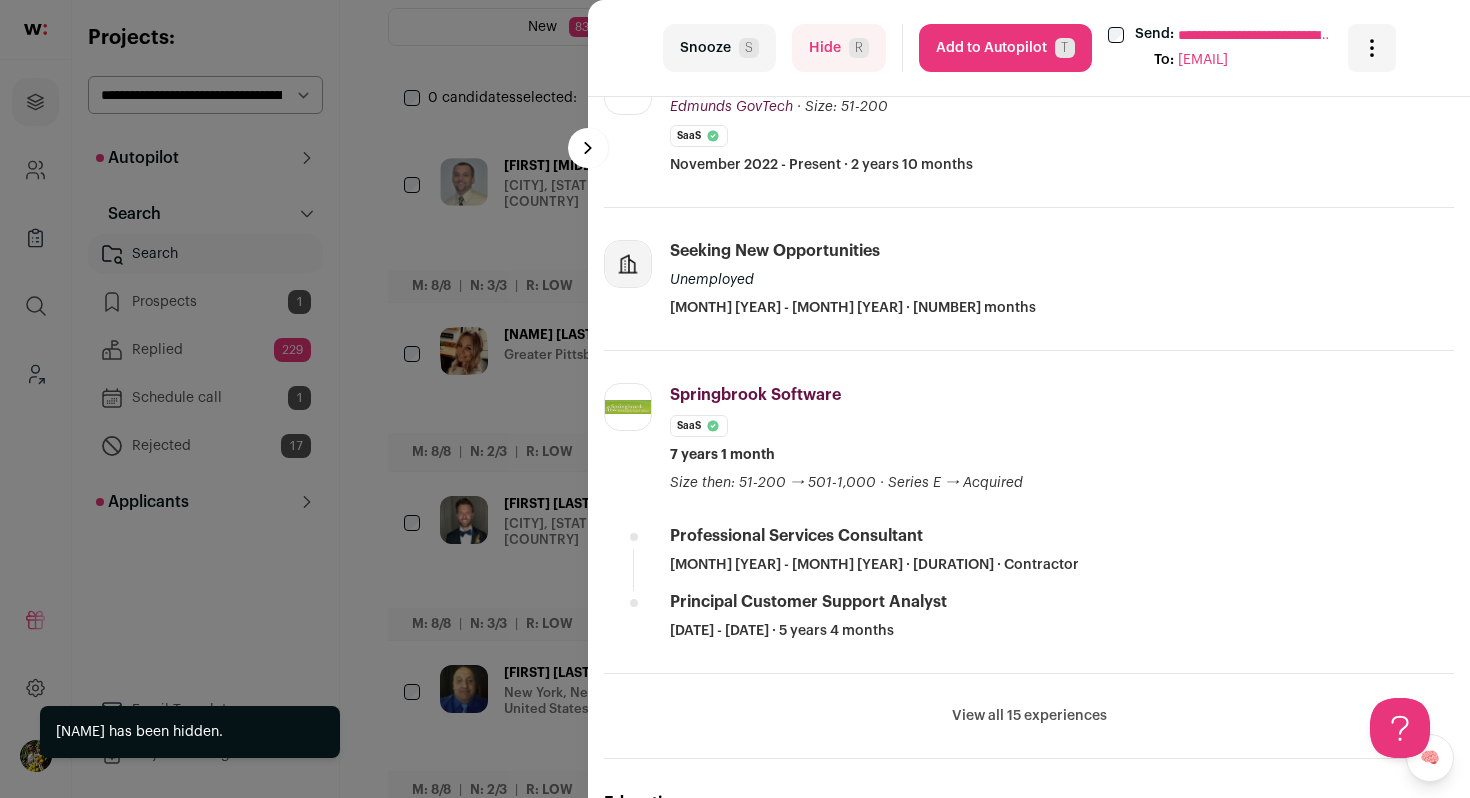 click on "Hide
R" at bounding box center (839, 48) 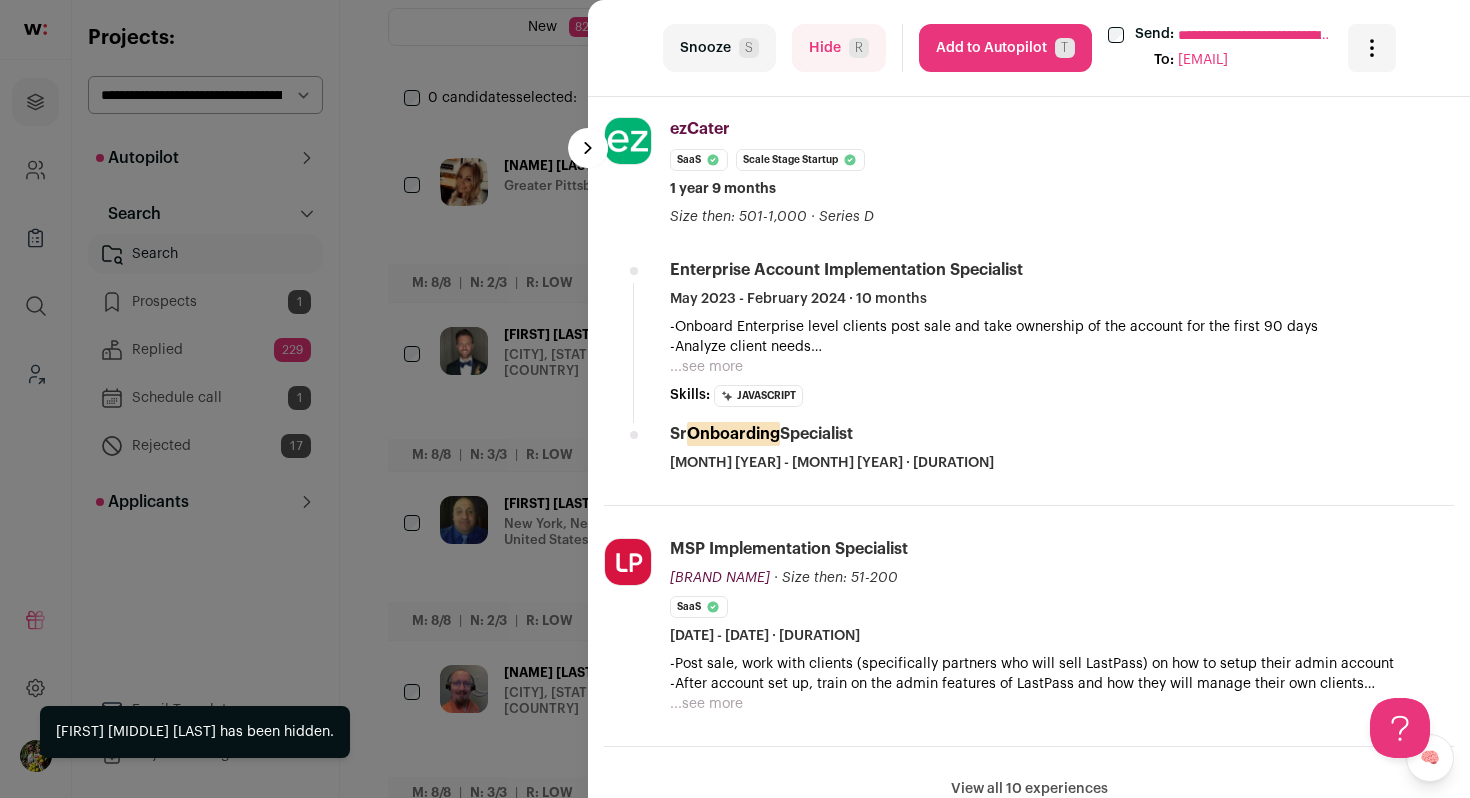 scroll, scrollTop: 767, scrollLeft: 0, axis: vertical 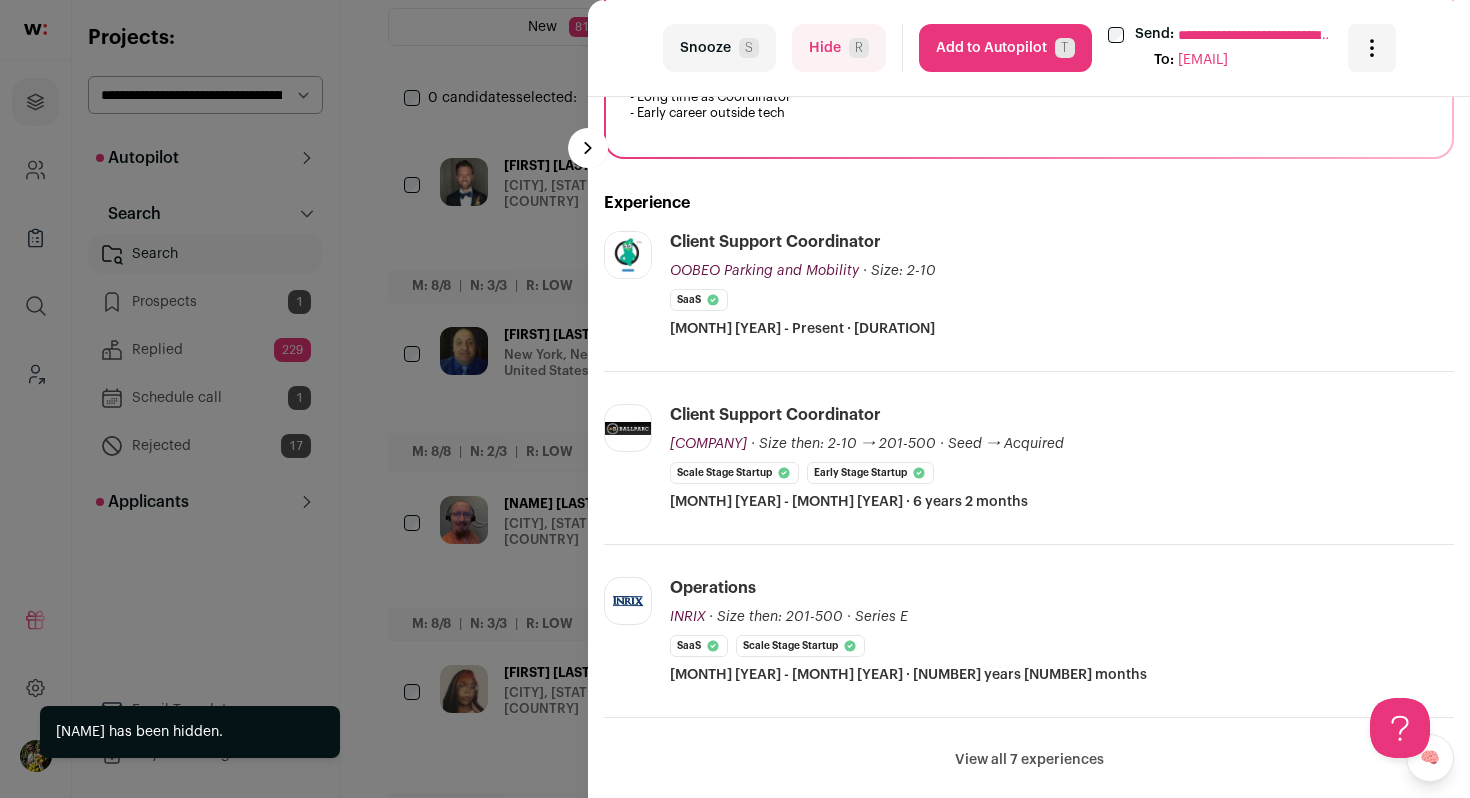 click on "Hide
R" at bounding box center (839, 48) 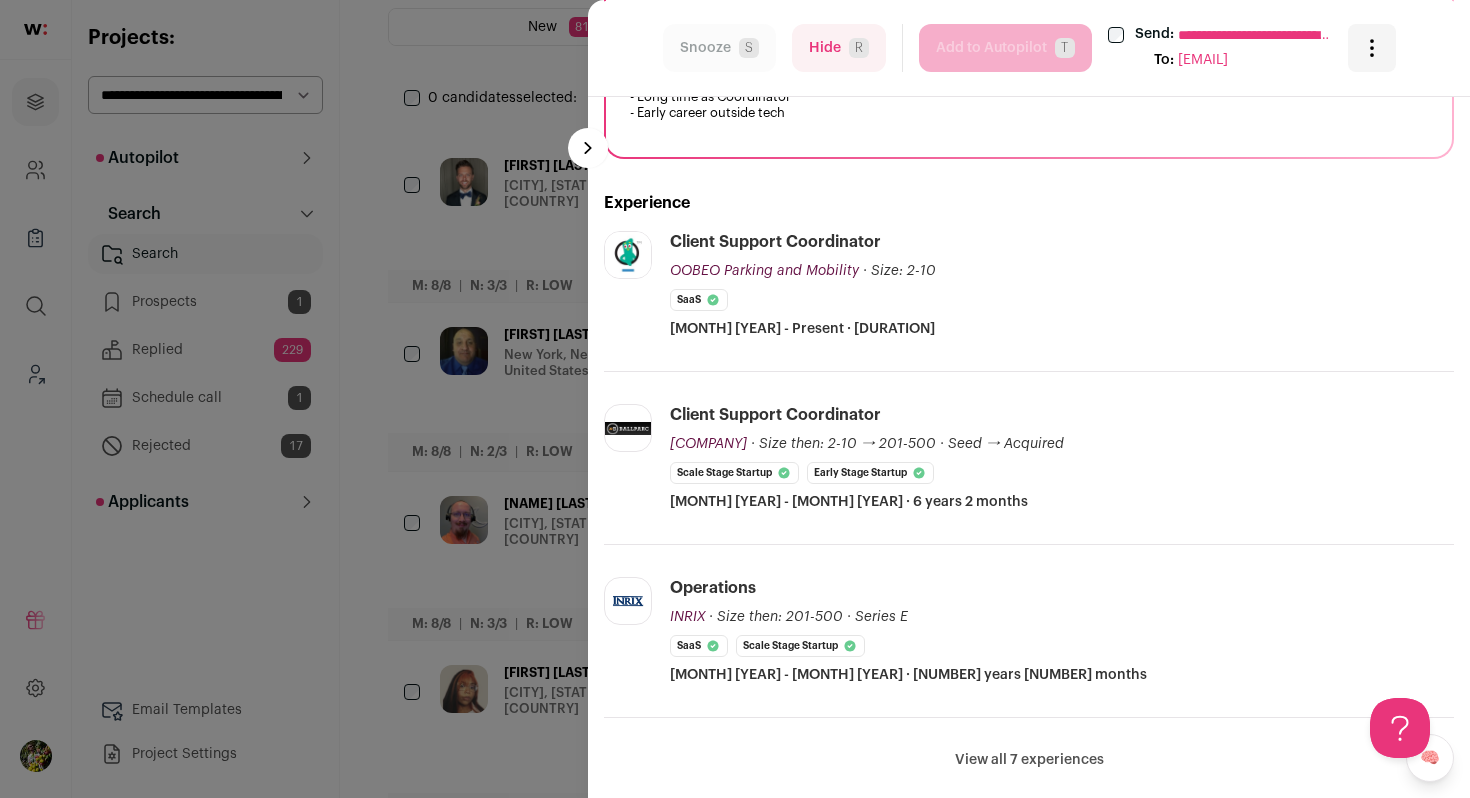 click on "**********" at bounding box center (735, 399) 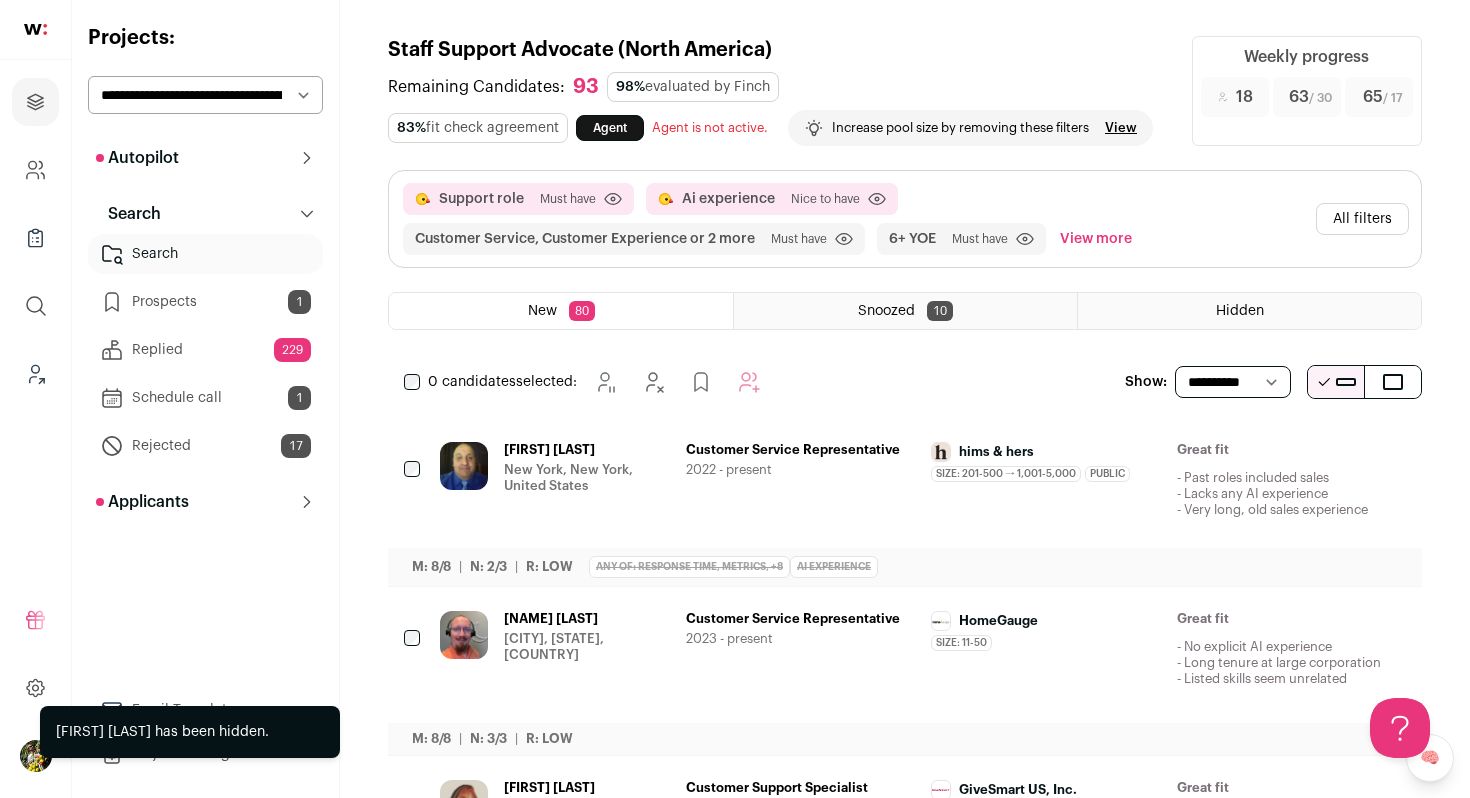 scroll, scrollTop: 15, scrollLeft: 0, axis: vertical 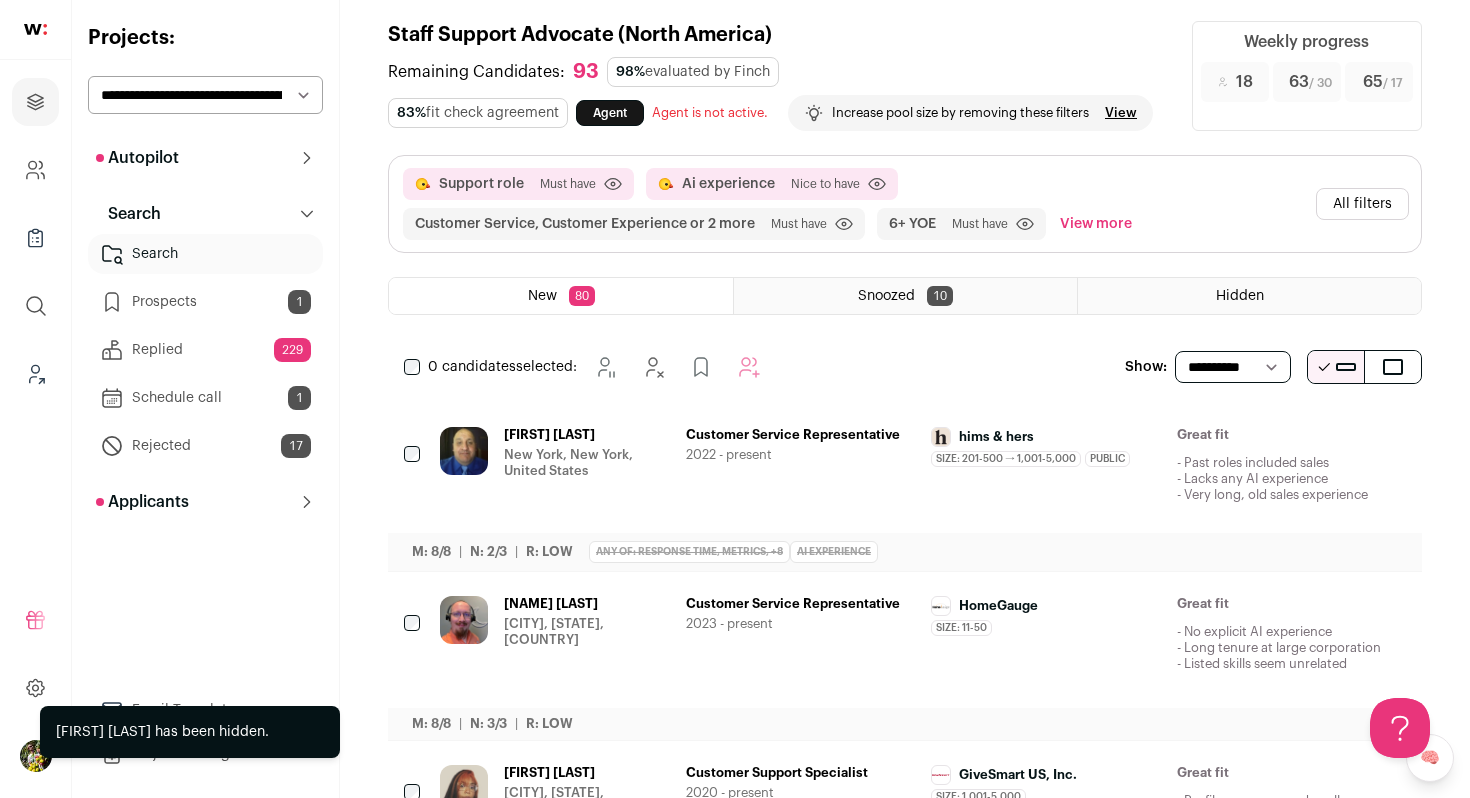 click on "View more" at bounding box center [1096, 224] 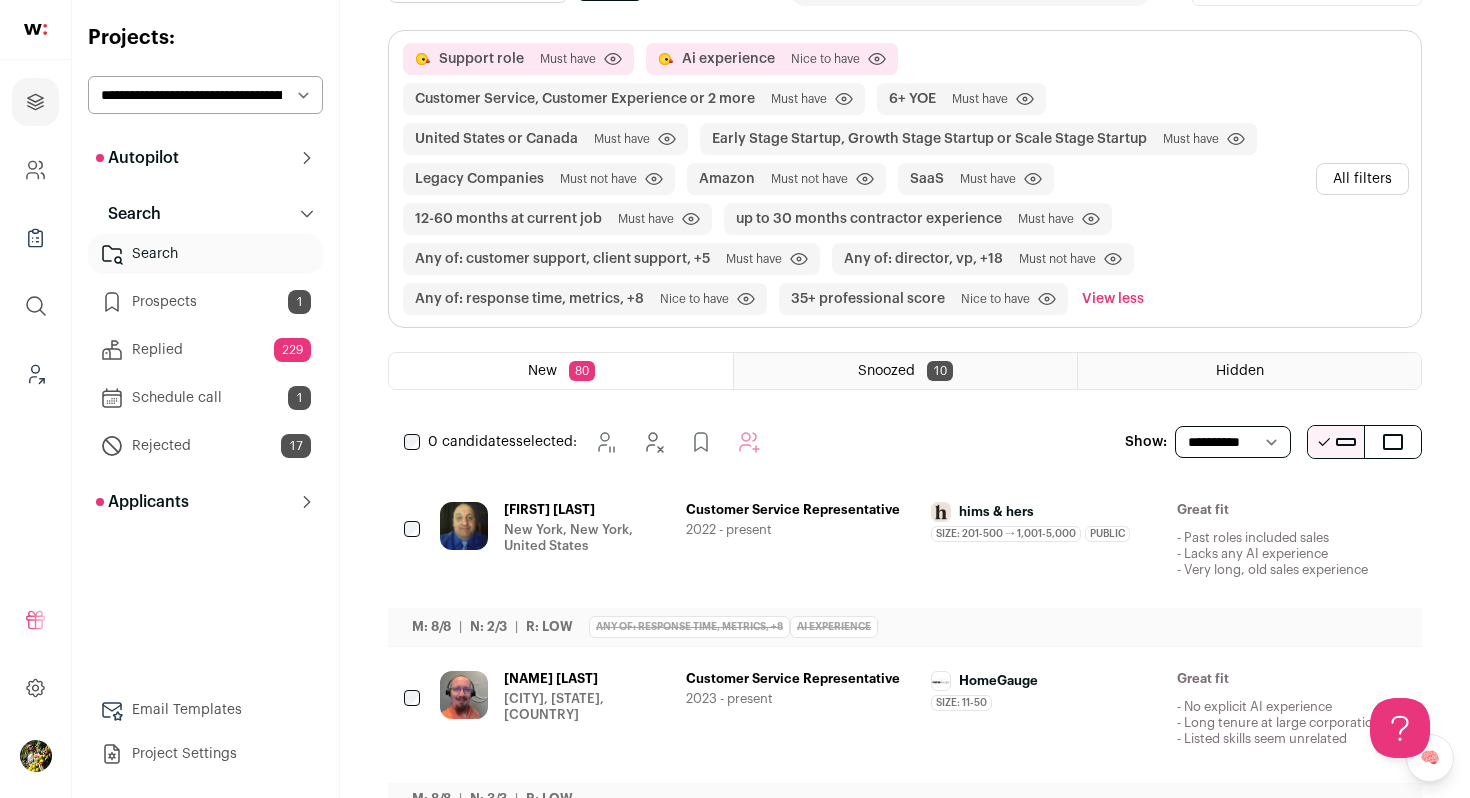 scroll, scrollTop: 148, scrollLeft: 0, axis: vertical 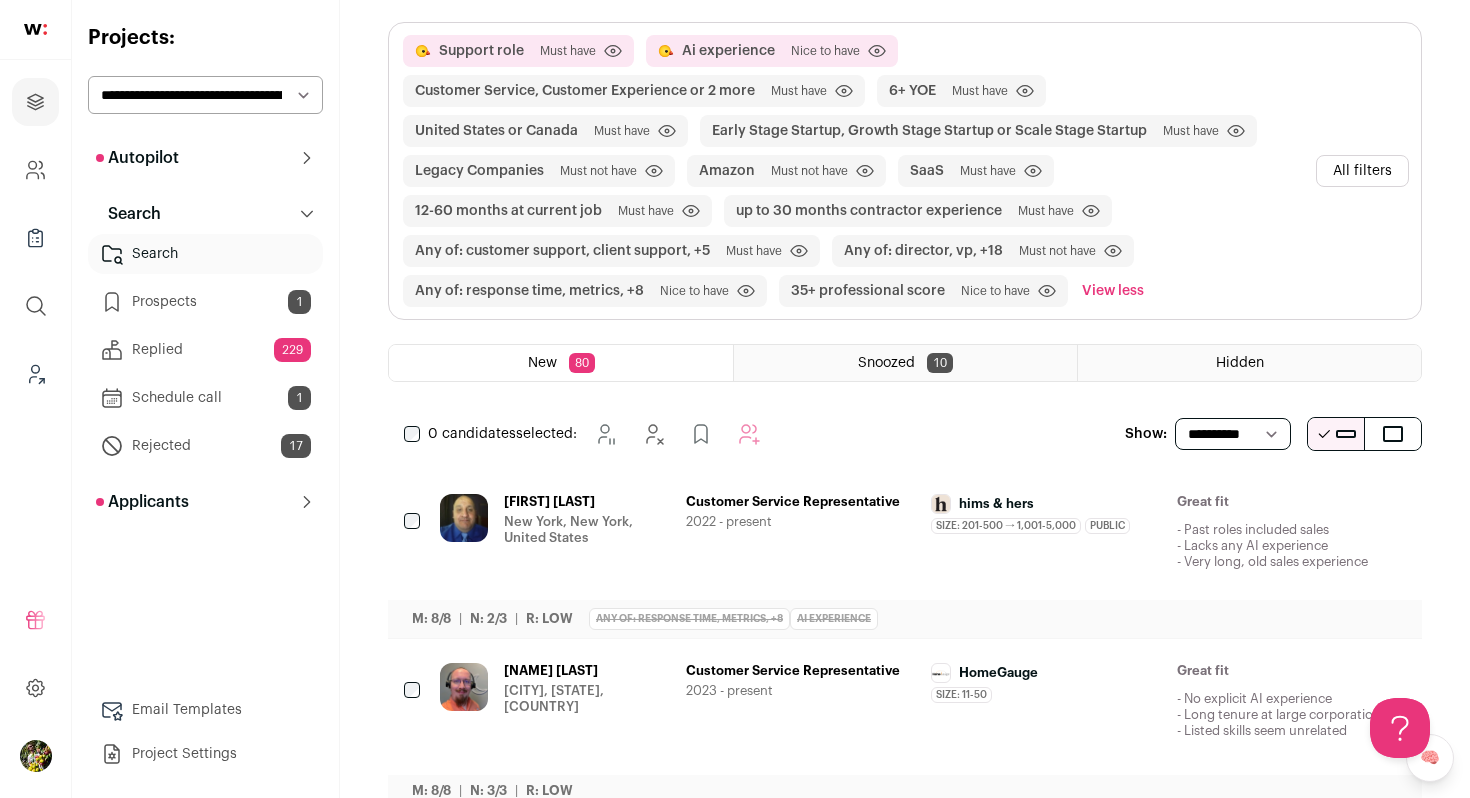 click on "All filters" at bounding box center [1362, 171] 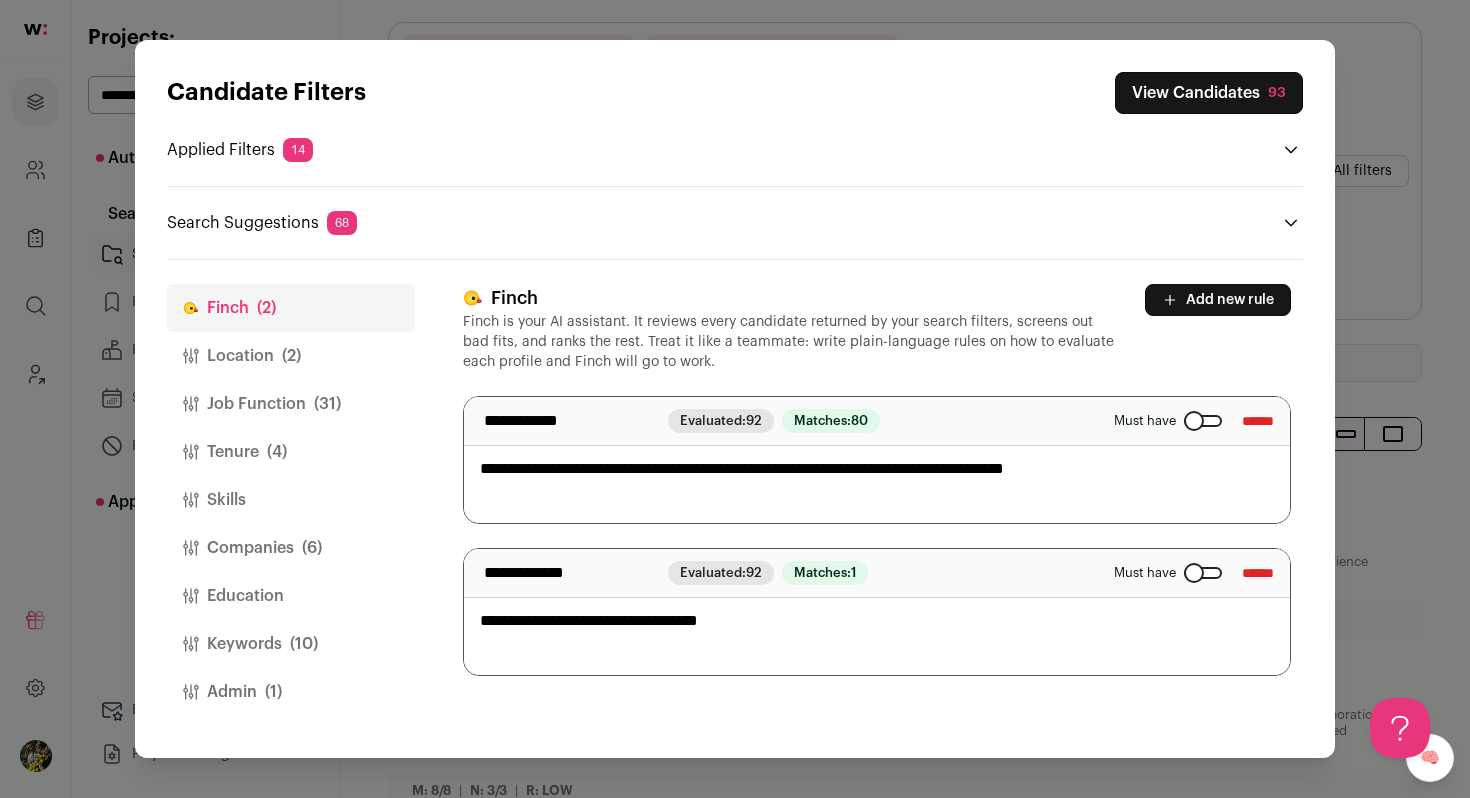click on "View Candidates
[NUMBER]" at bounding box center (1209, 93) 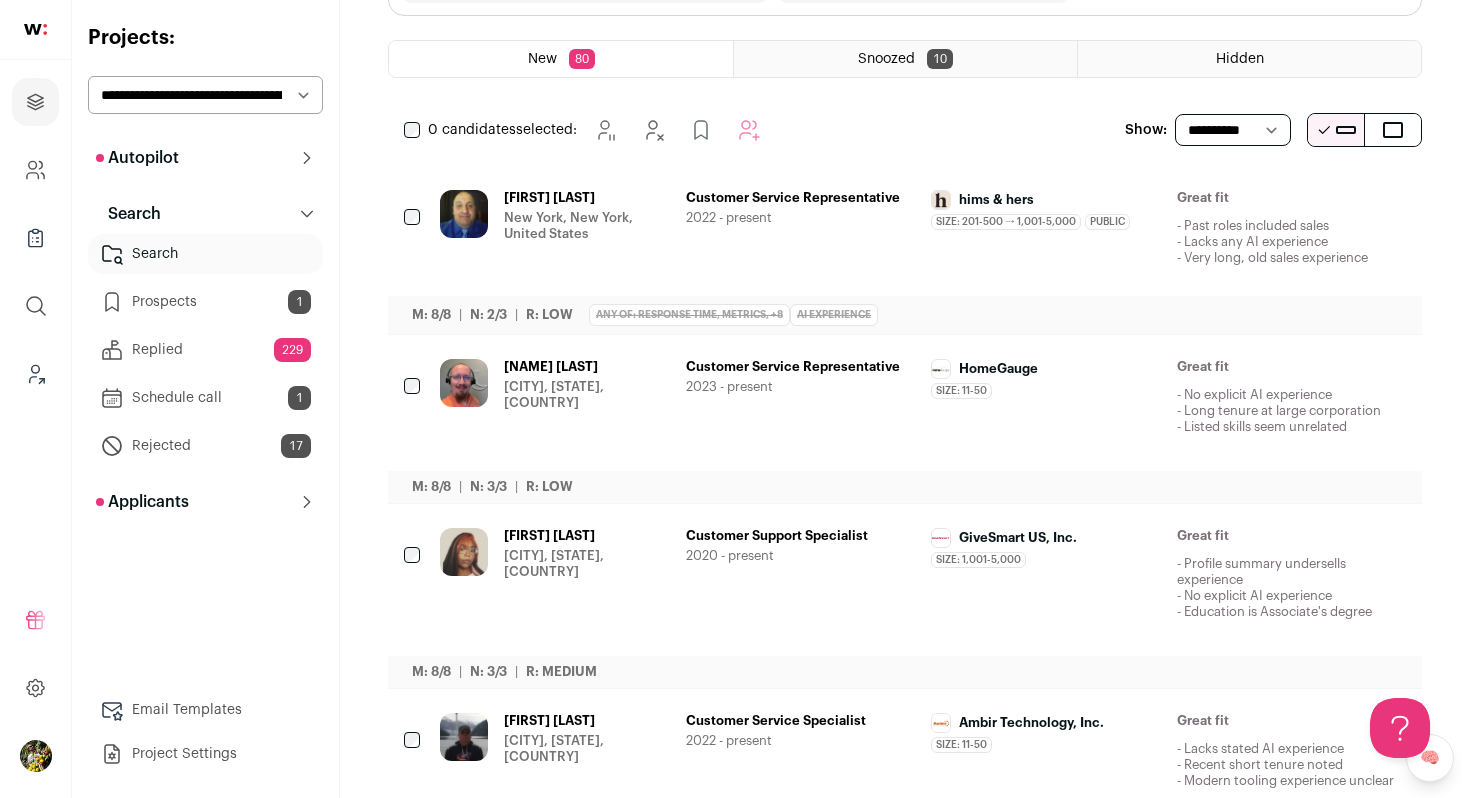 scroll, scrollTop: 470, scrollLeft: 0, axis: vertical 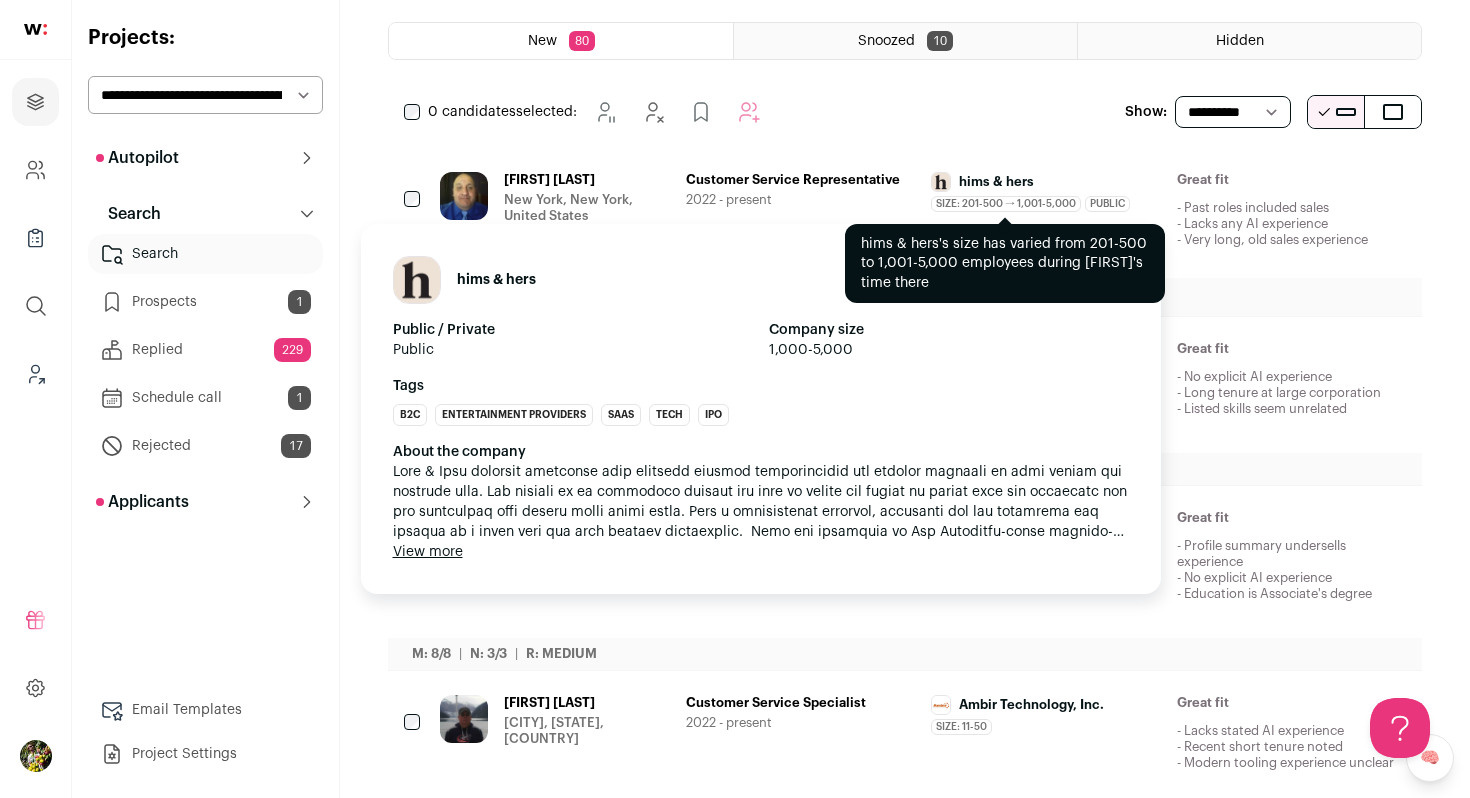 click on "Size: 201-500 → 1,001-5,000" at bounding box center [1006, 204] 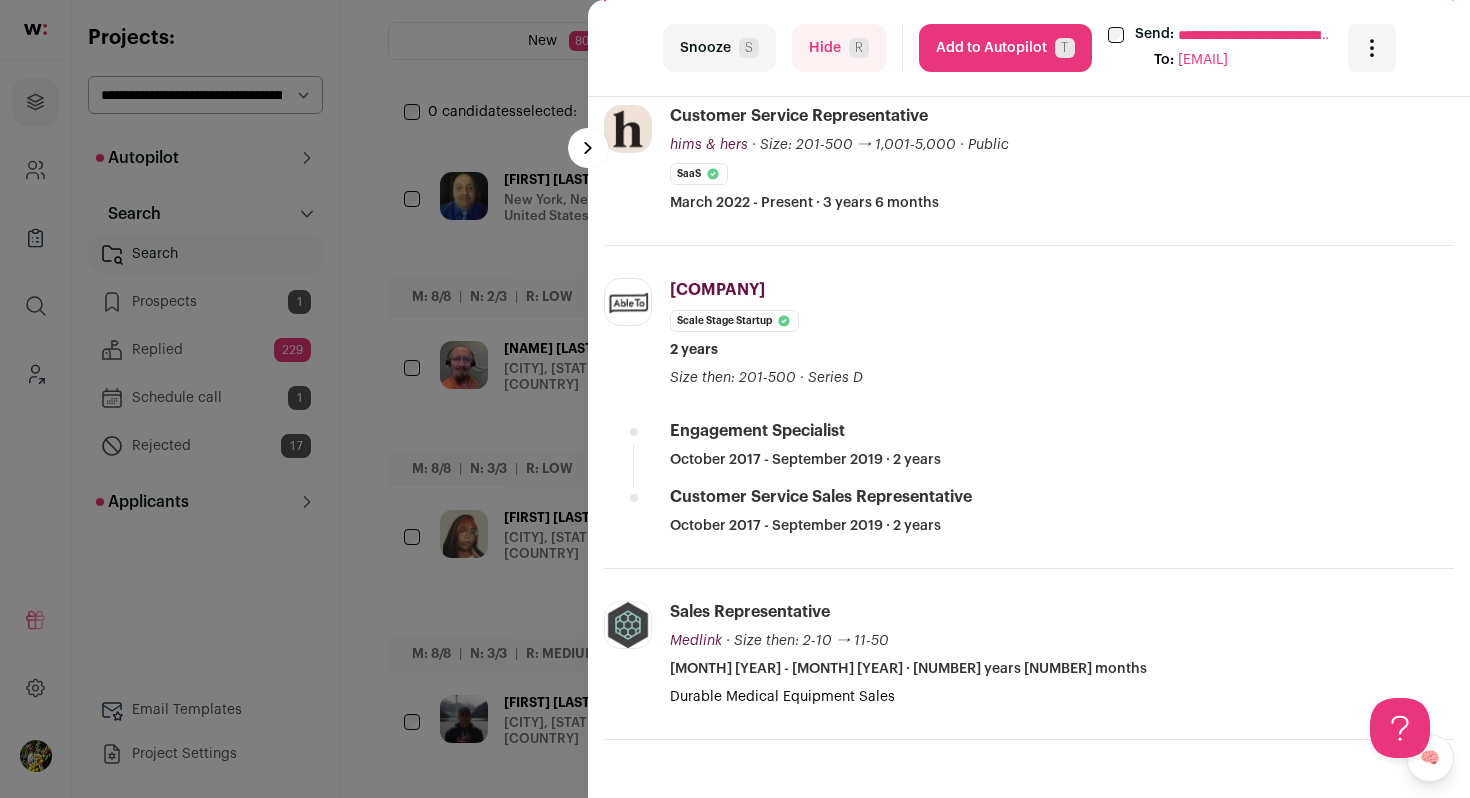 scroll, scrollTop: 609, scrollLeft: 0, axis: vertical 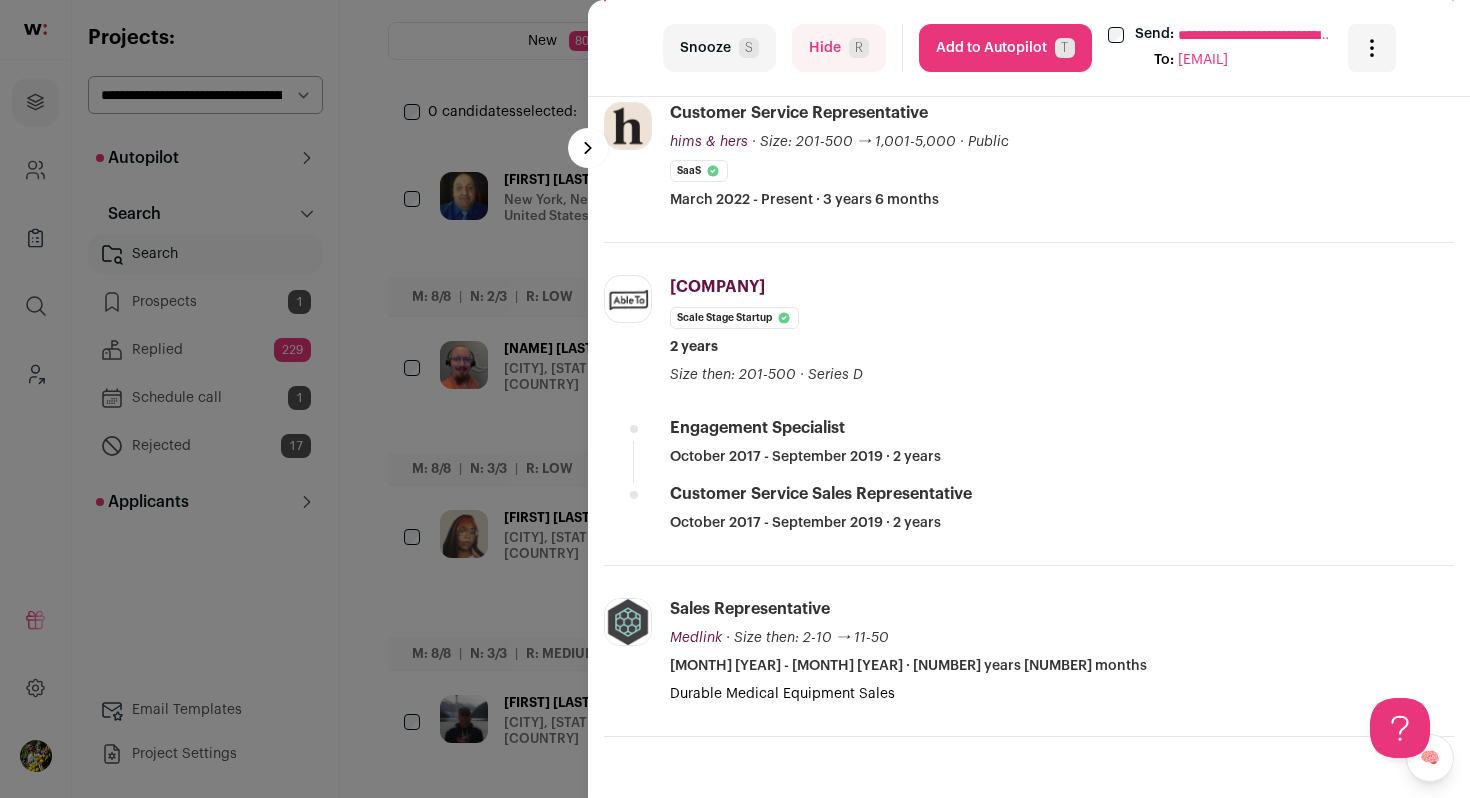 click on "Add to Autopilot
T" at bounding box center [1005, 48] 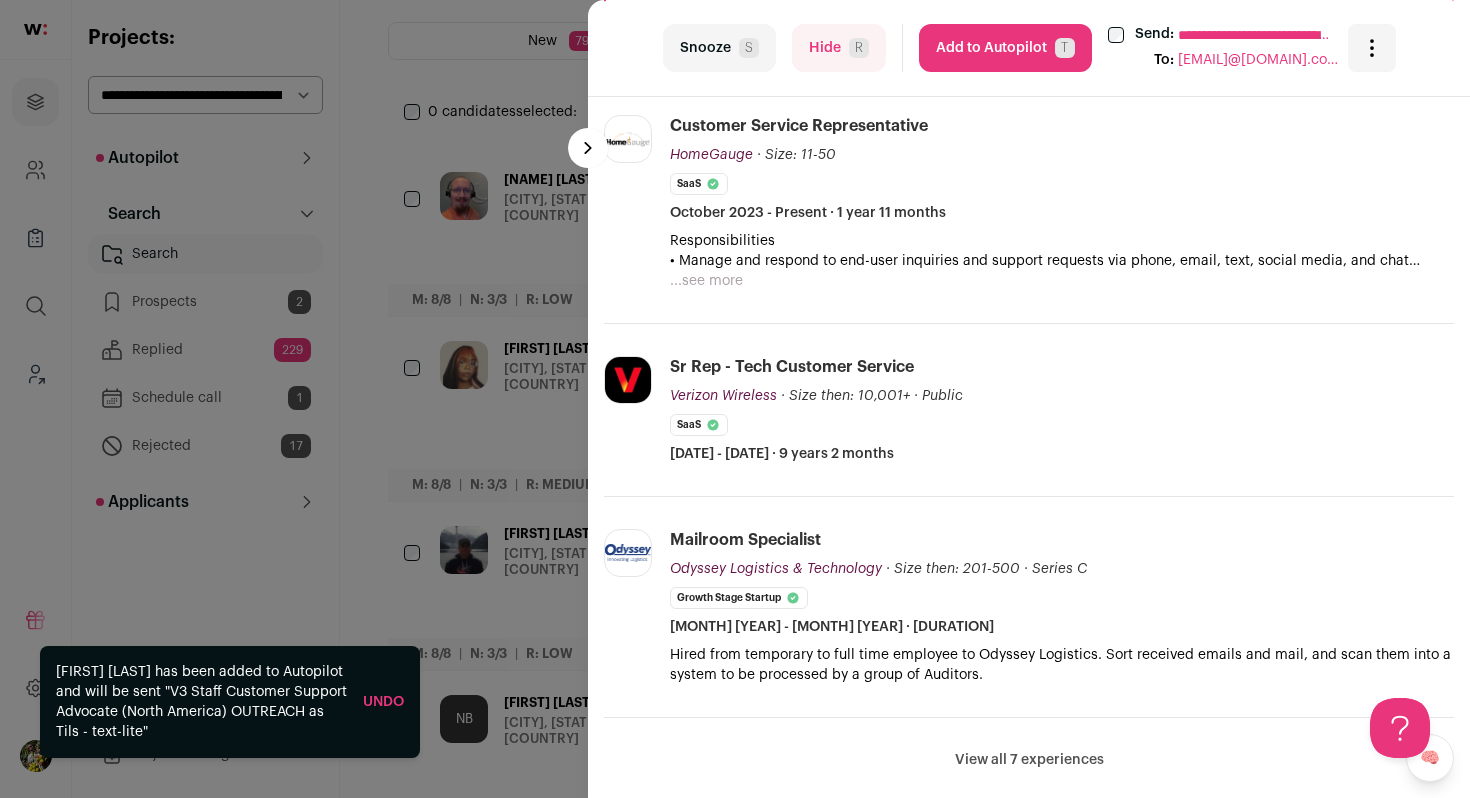 scroll, scrollTop: 526, scrollLeft: 0, axis: vertical 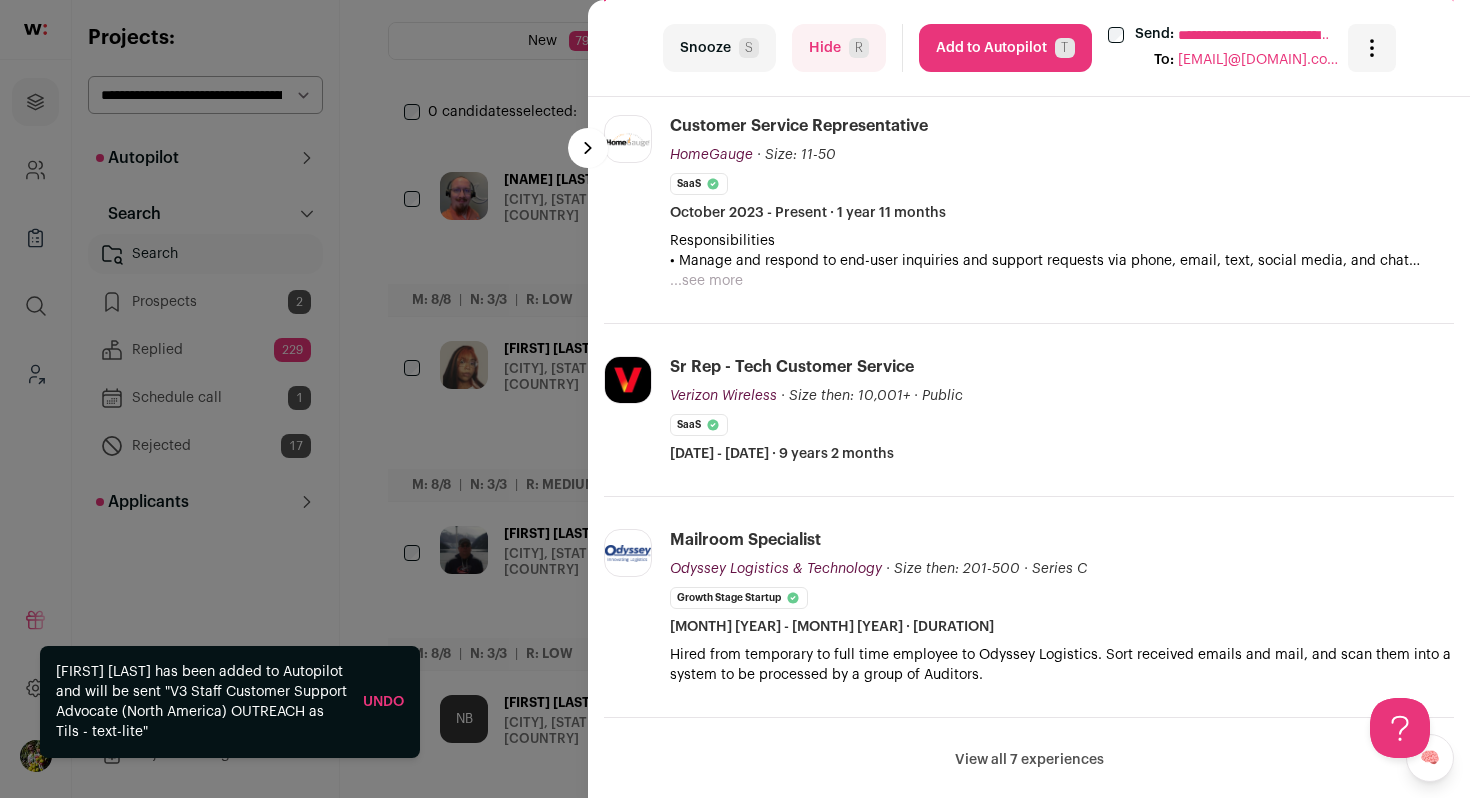click on "Hide
R" at bounding box center [839, 48] 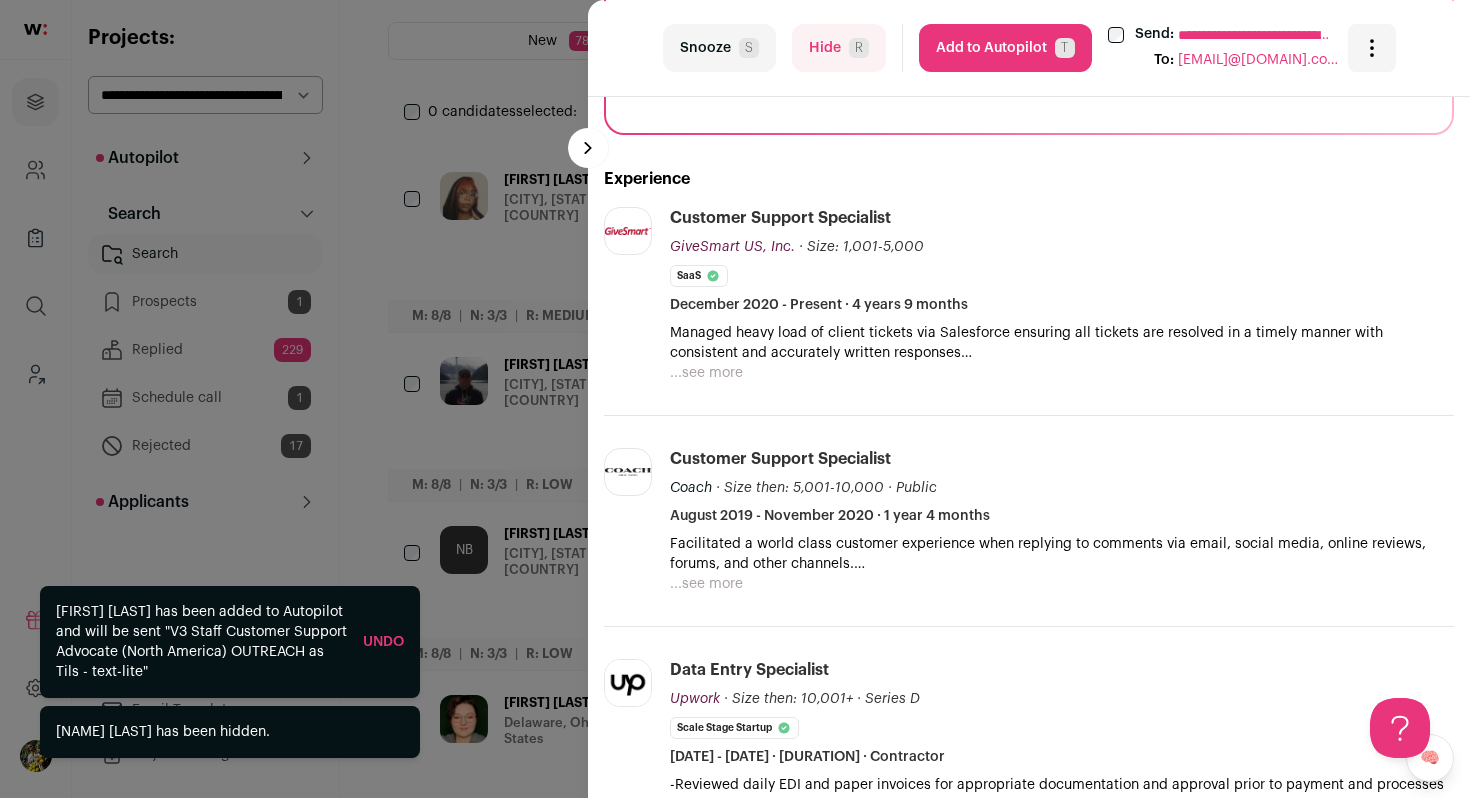 click on "R" at bounding box center [859, 48] 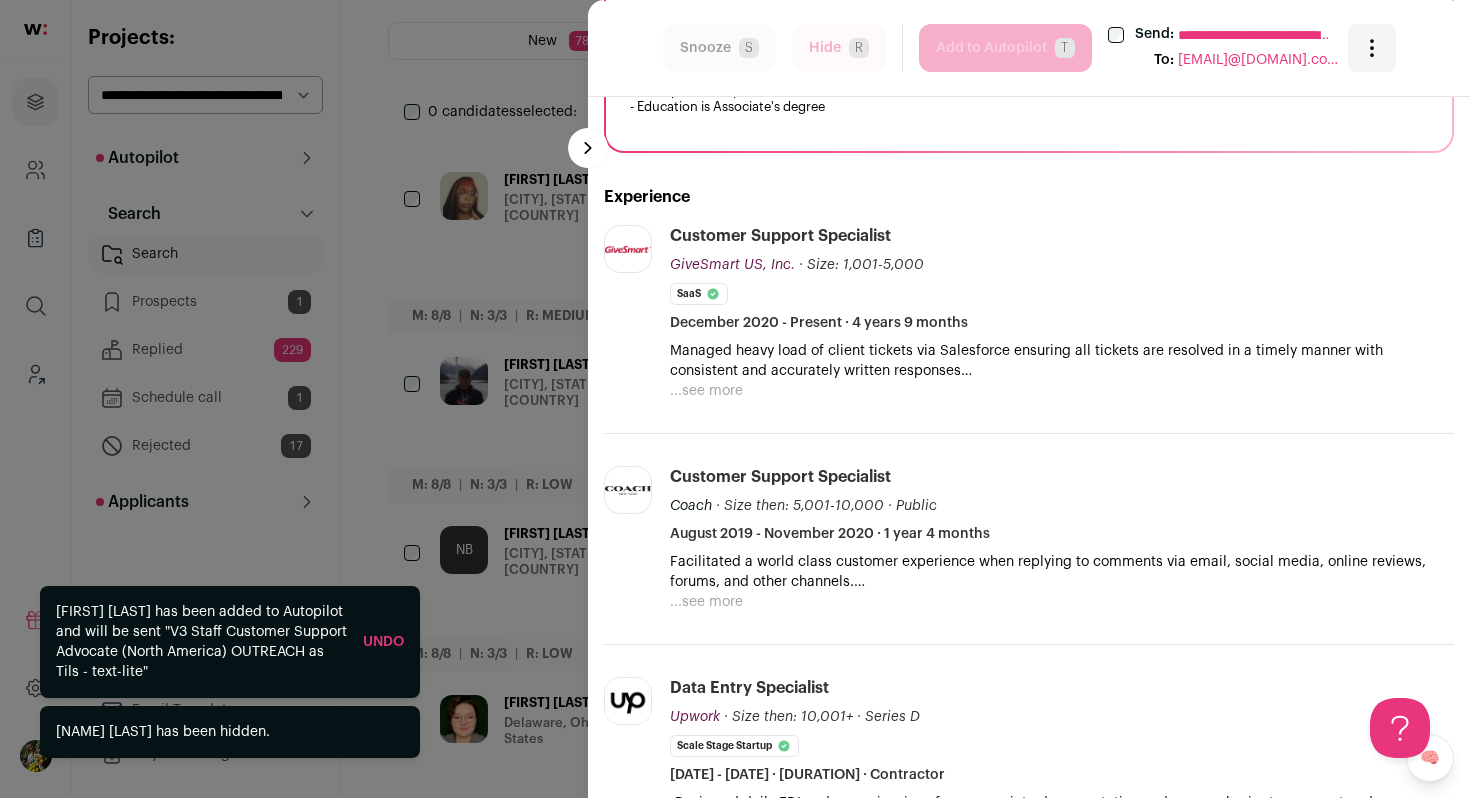 scroll, scrollTop: 434, scrollLeft: 0, axis: vertical 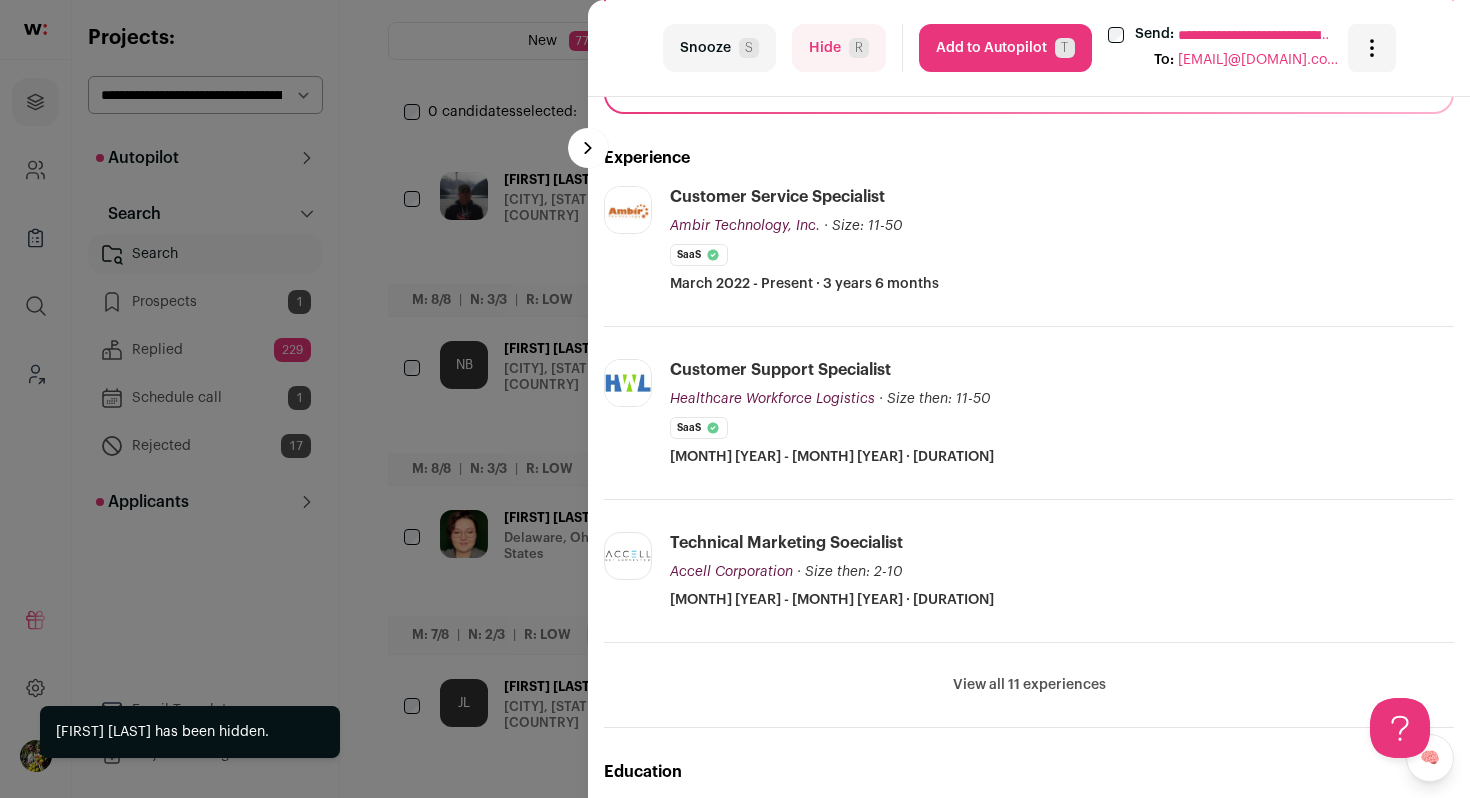 click on "View all 11 experiences" at bounding box center (1029, 685) 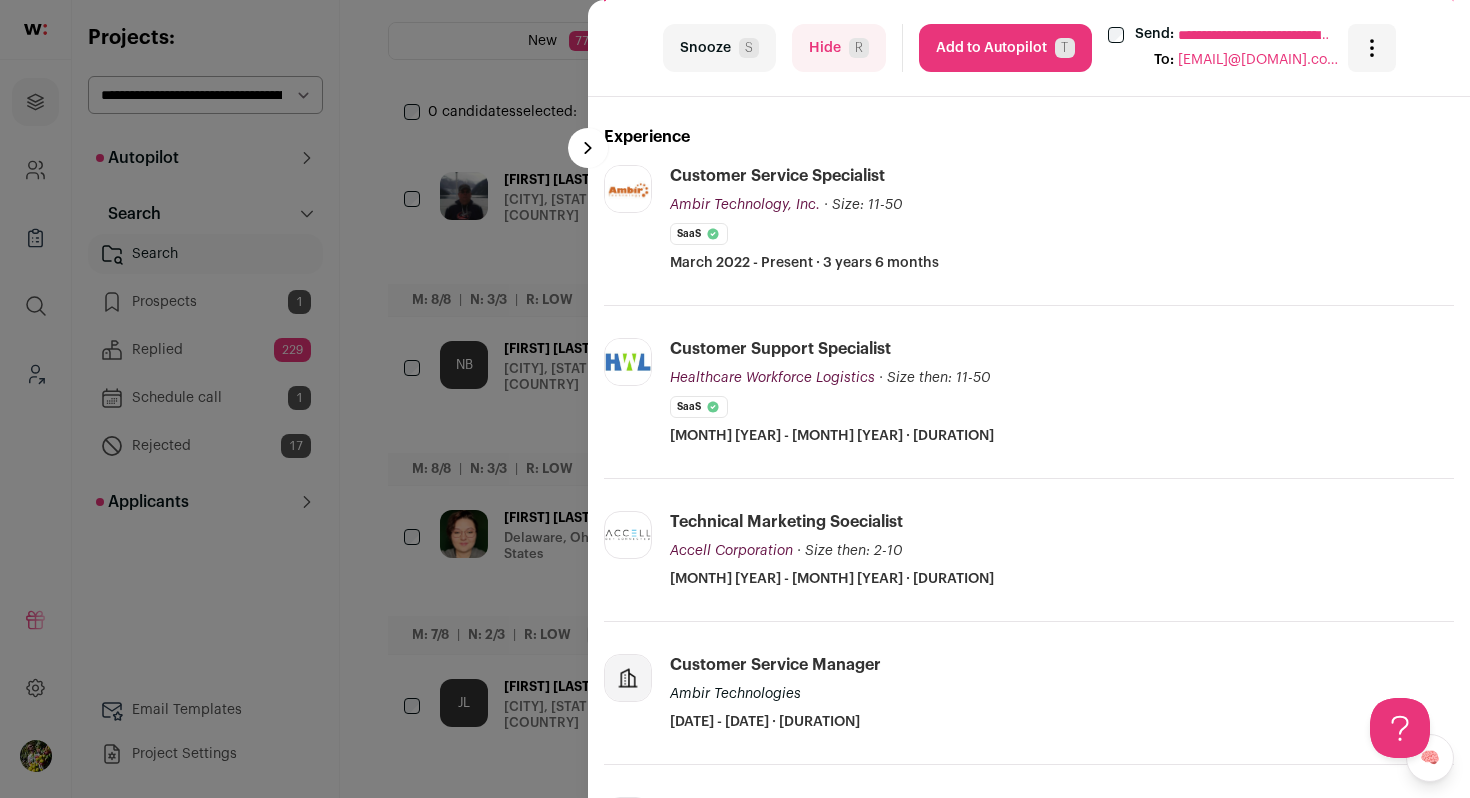 scroll, scrollTop: 293, scrollLeft: 0, axis: vertical 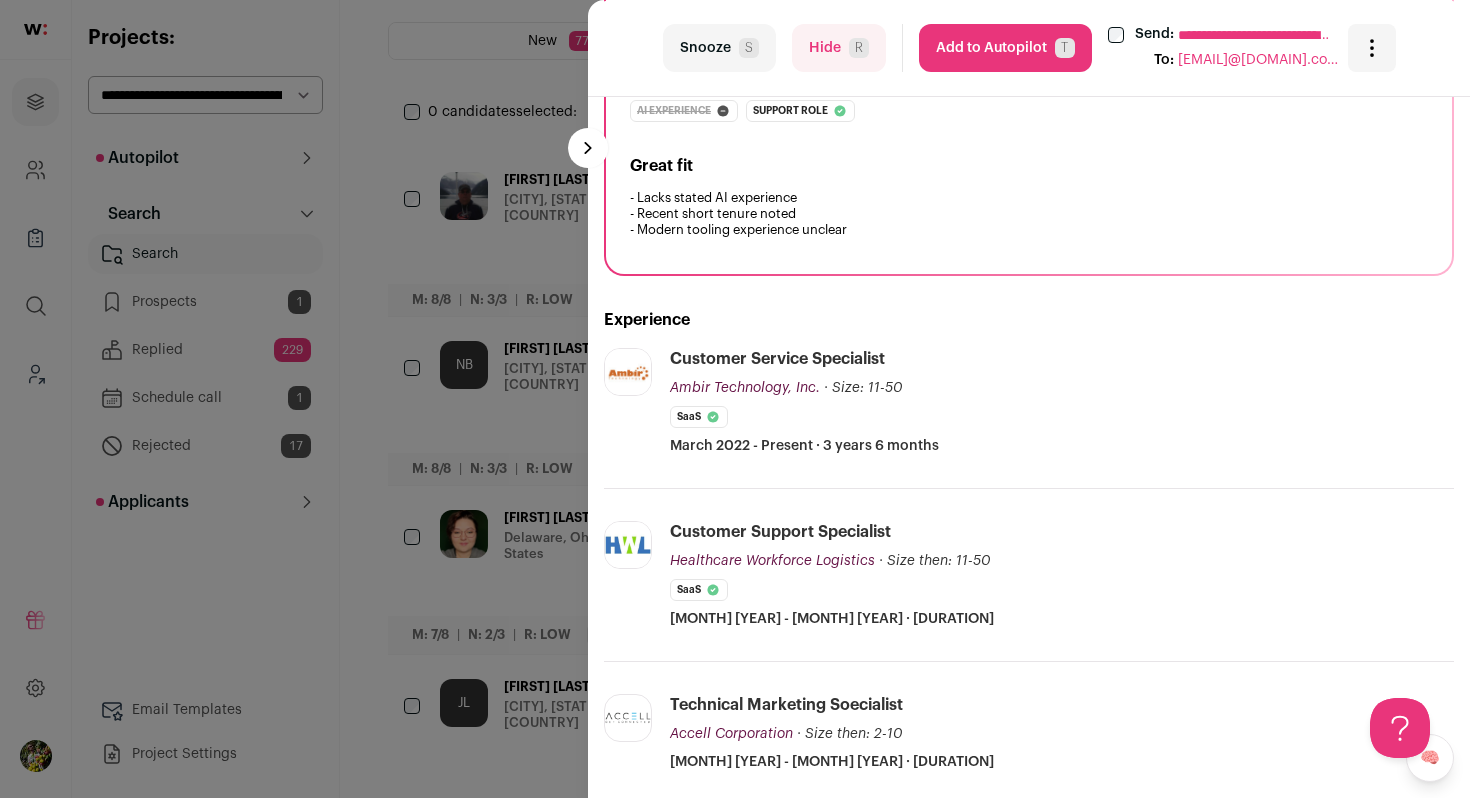 click on "R" at bounding box center (859, 48) 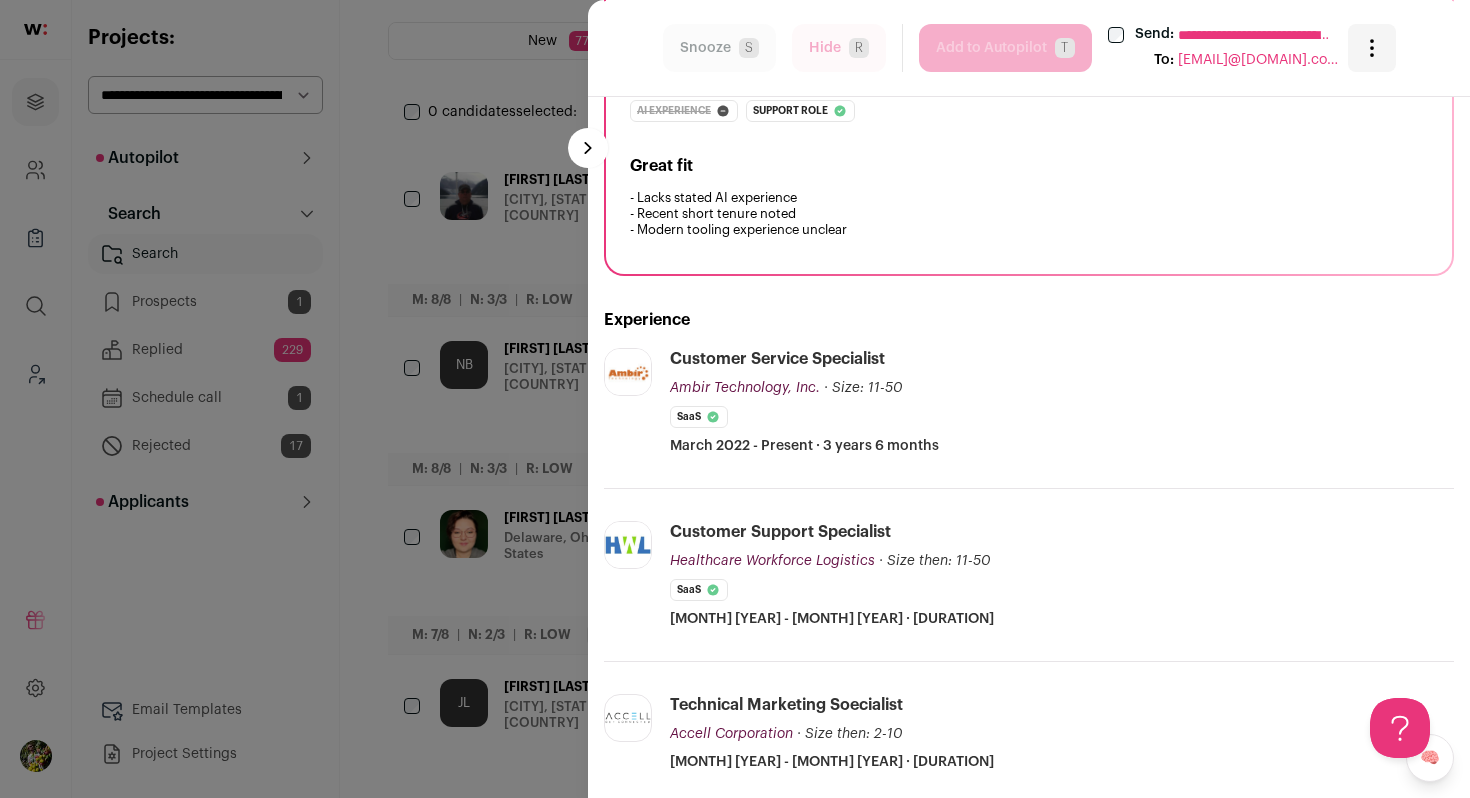 click on "**********" at bounding box center (735, 399) 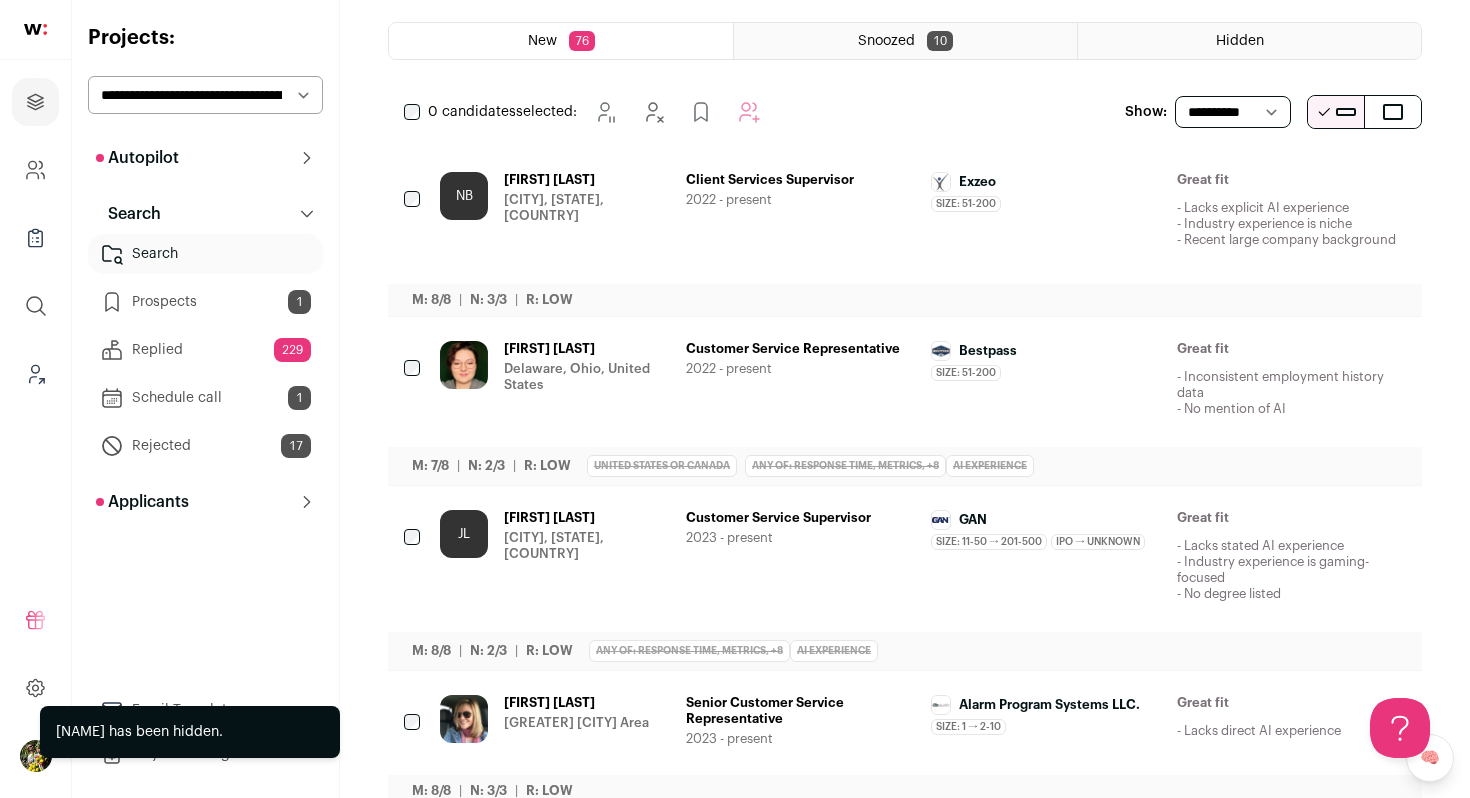 click on "1" at bounding box center [299, 302] 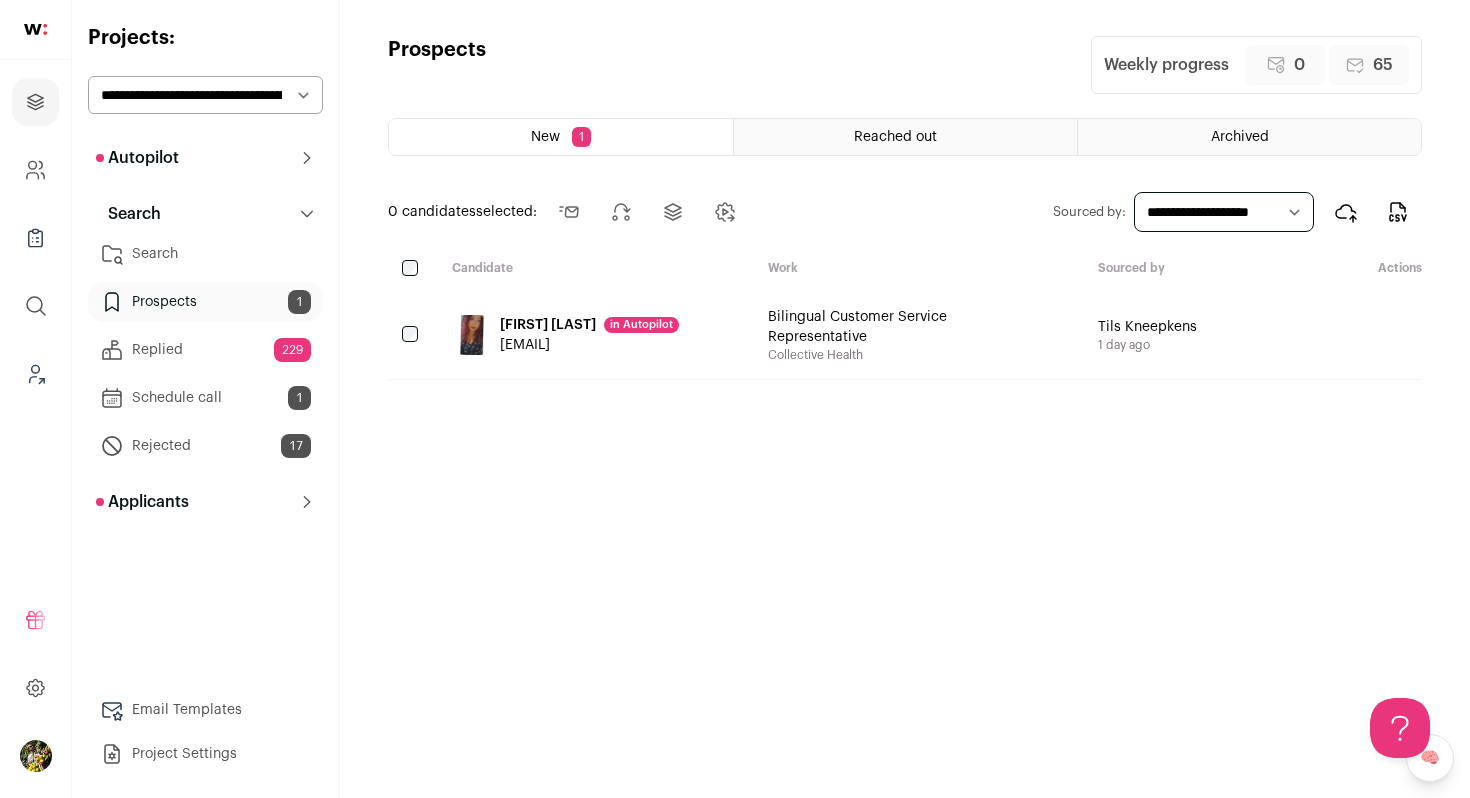 scroll, scrollTop: 0, scrollLeft: 0, axis: both 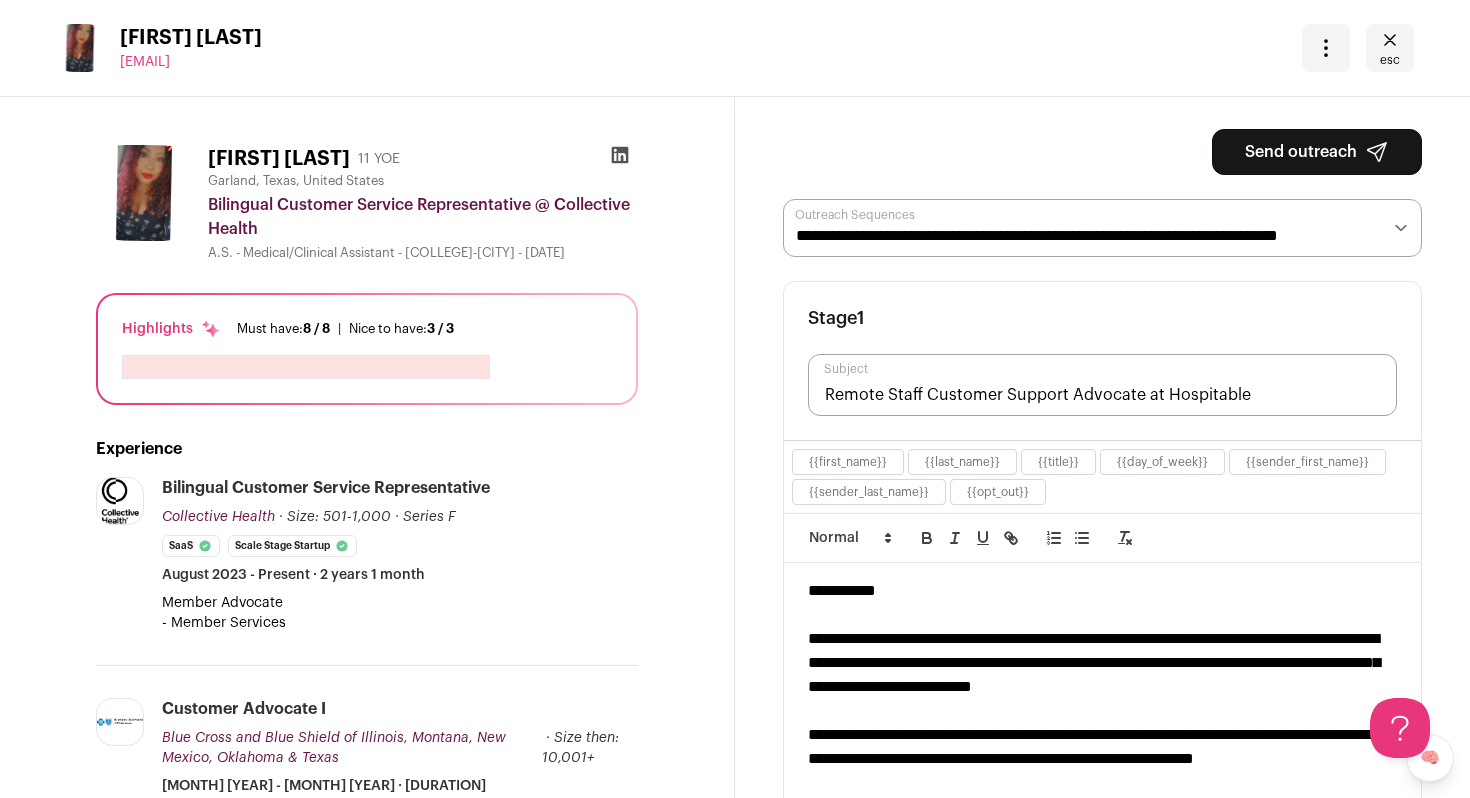click 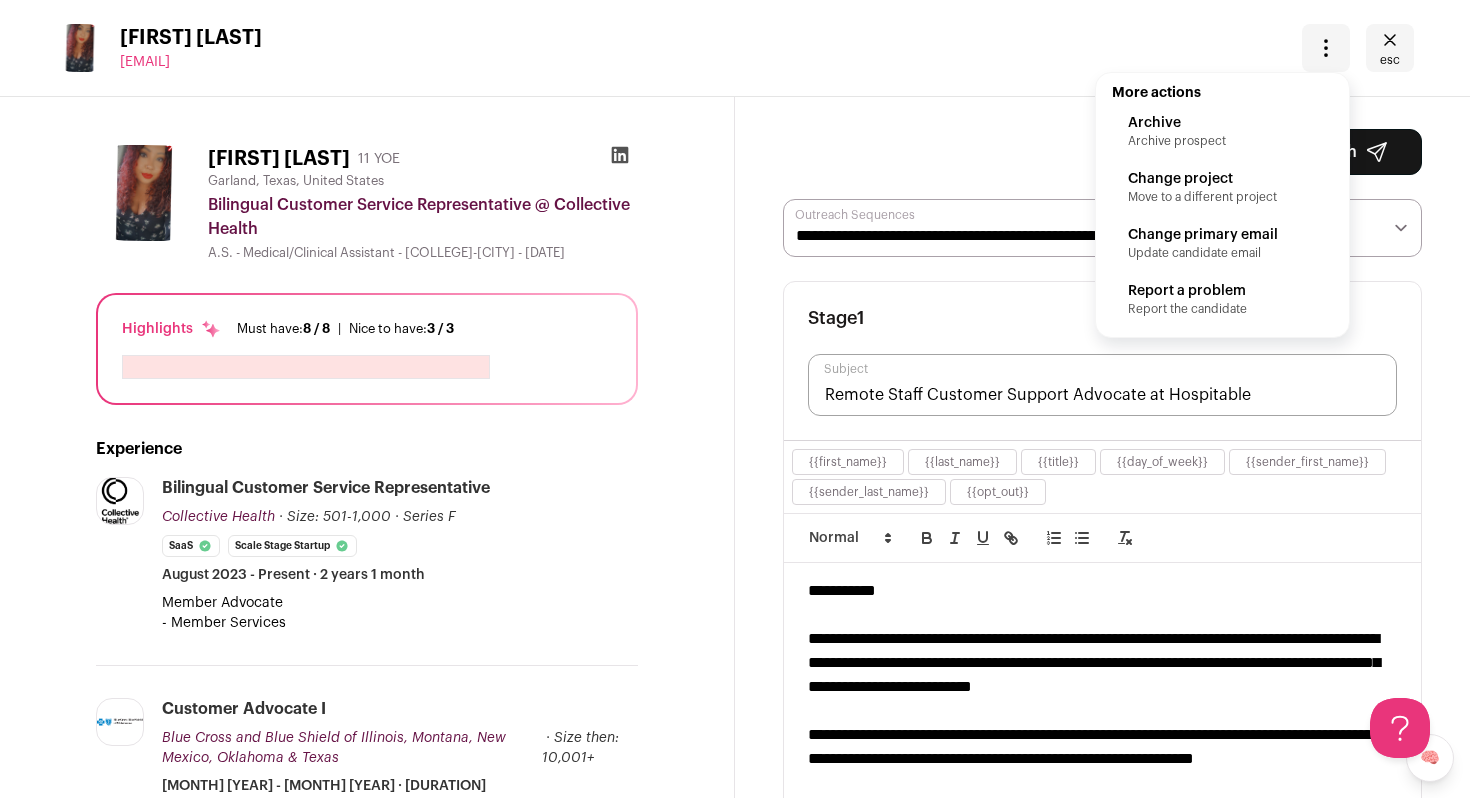 click on "Archive" at bounding box center (1222, 123) 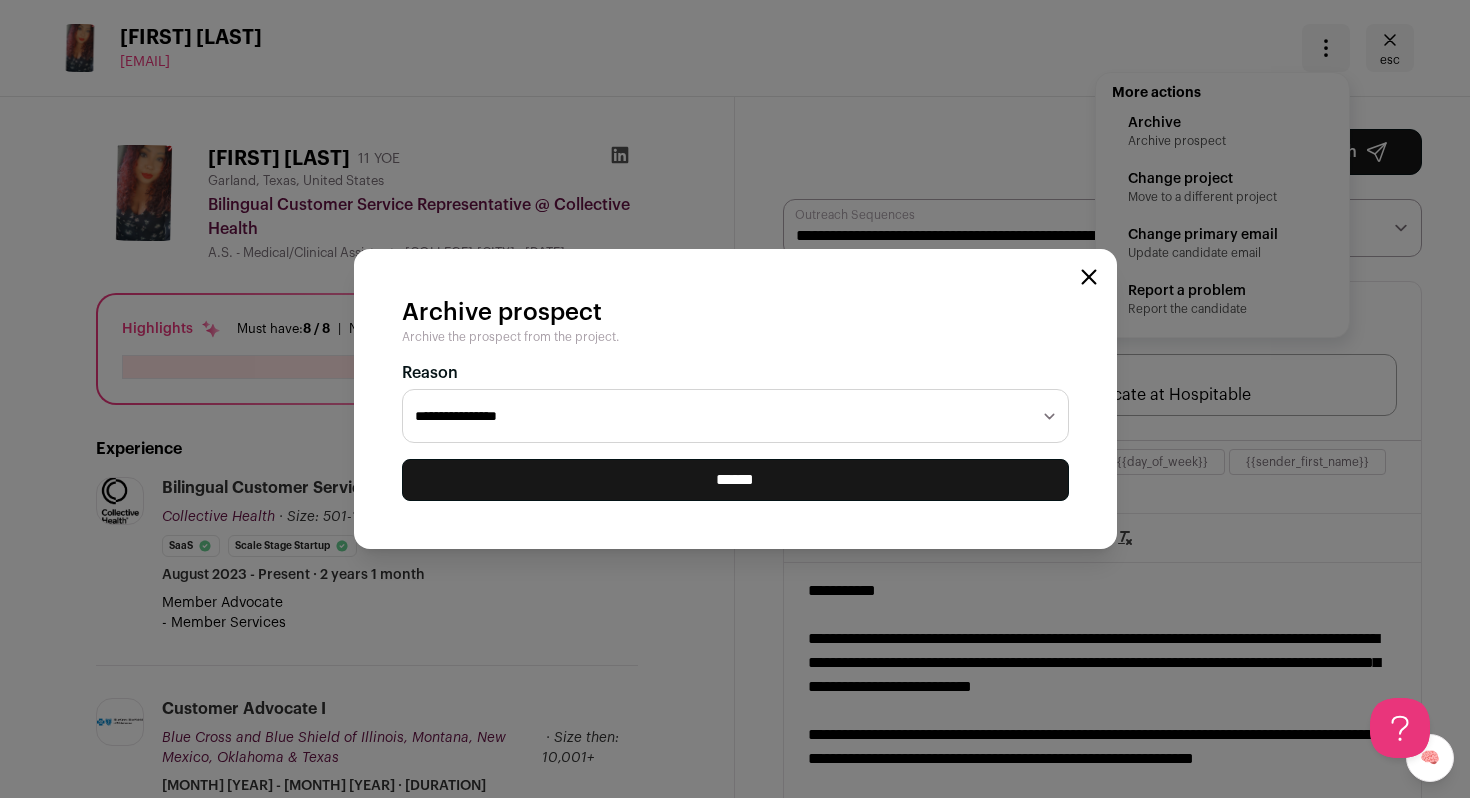 select on "**********" 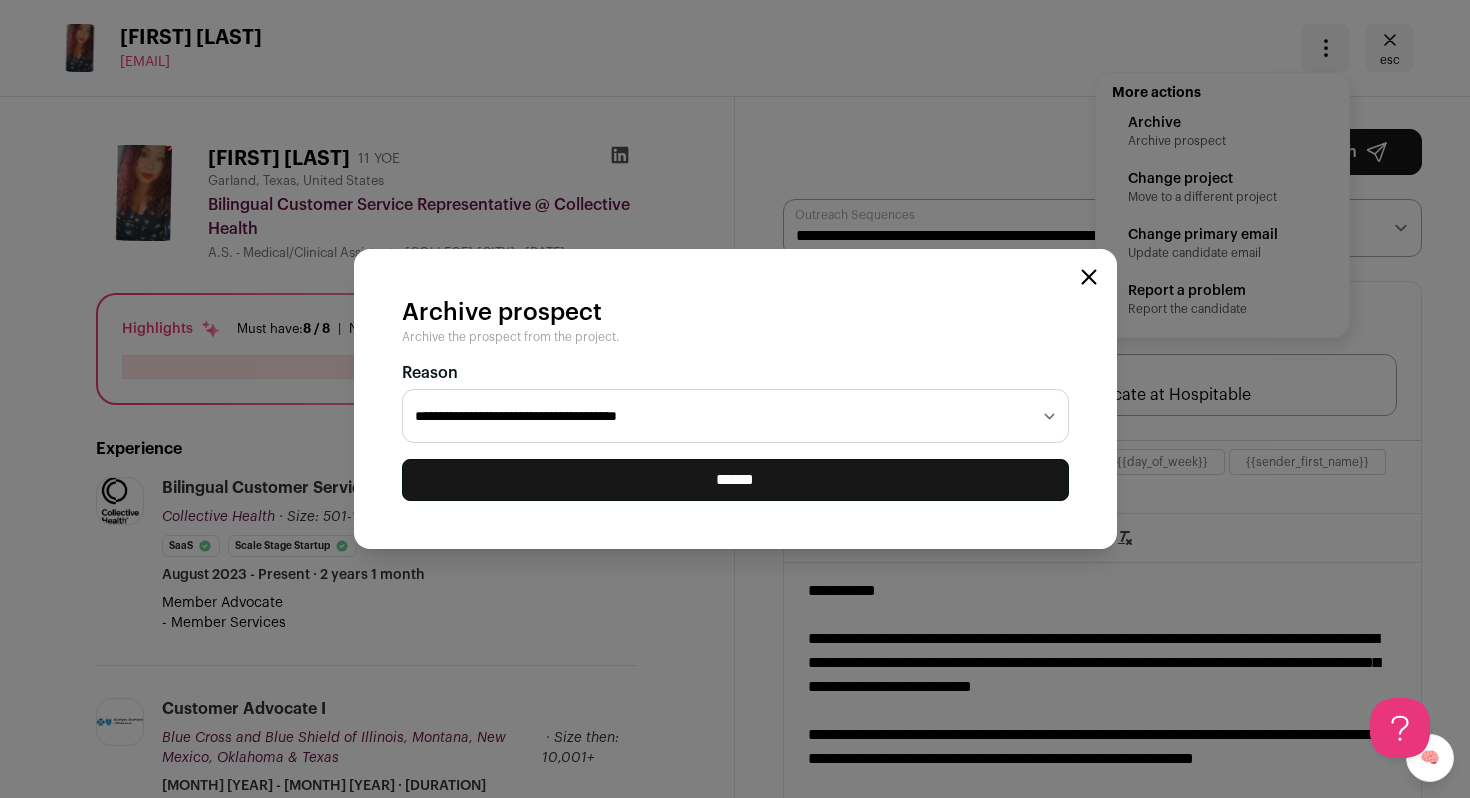 click on "******" at bounding box center (735, 480) 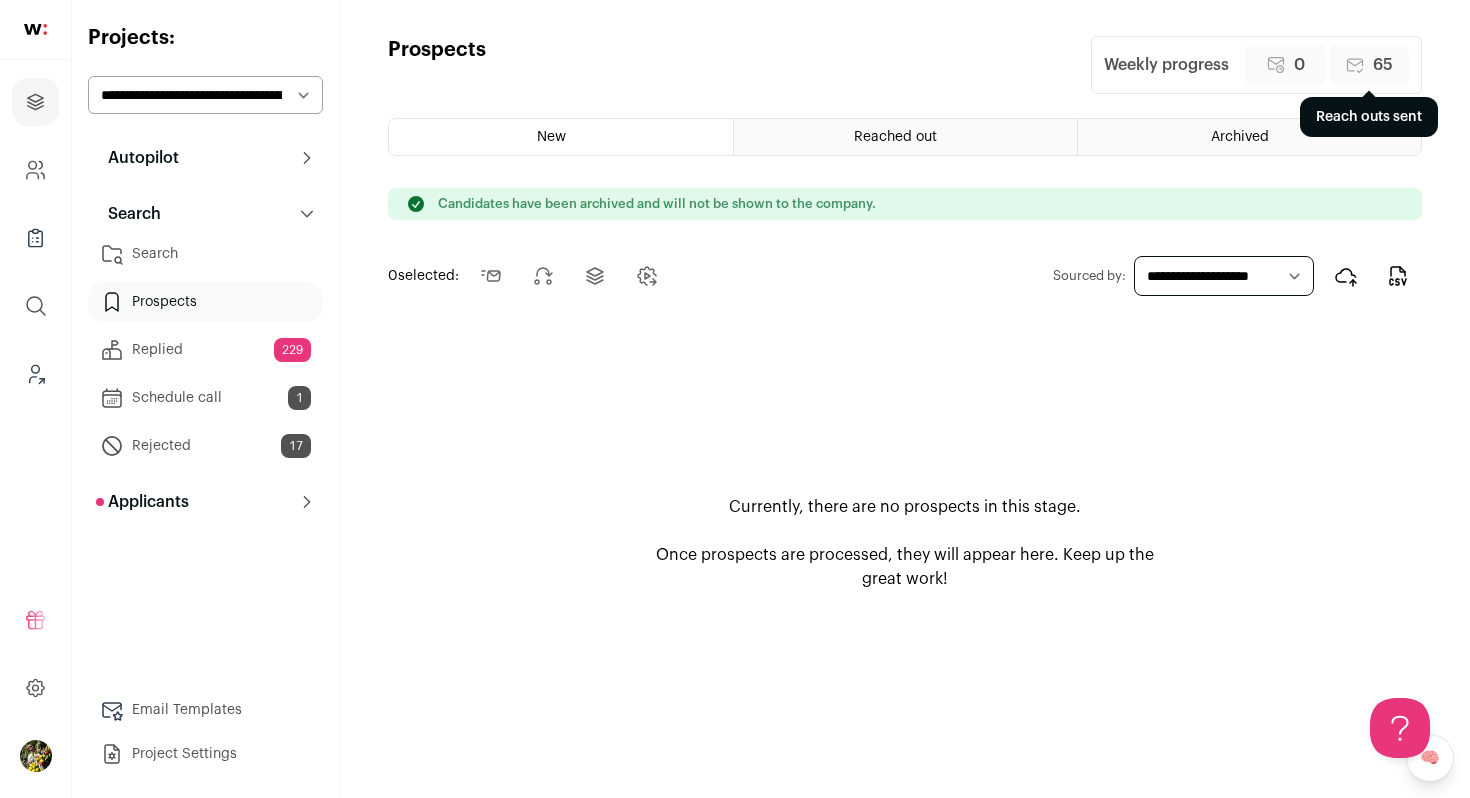 scroll, scrollTop: 0, scrollLeft: 0, axis: both 